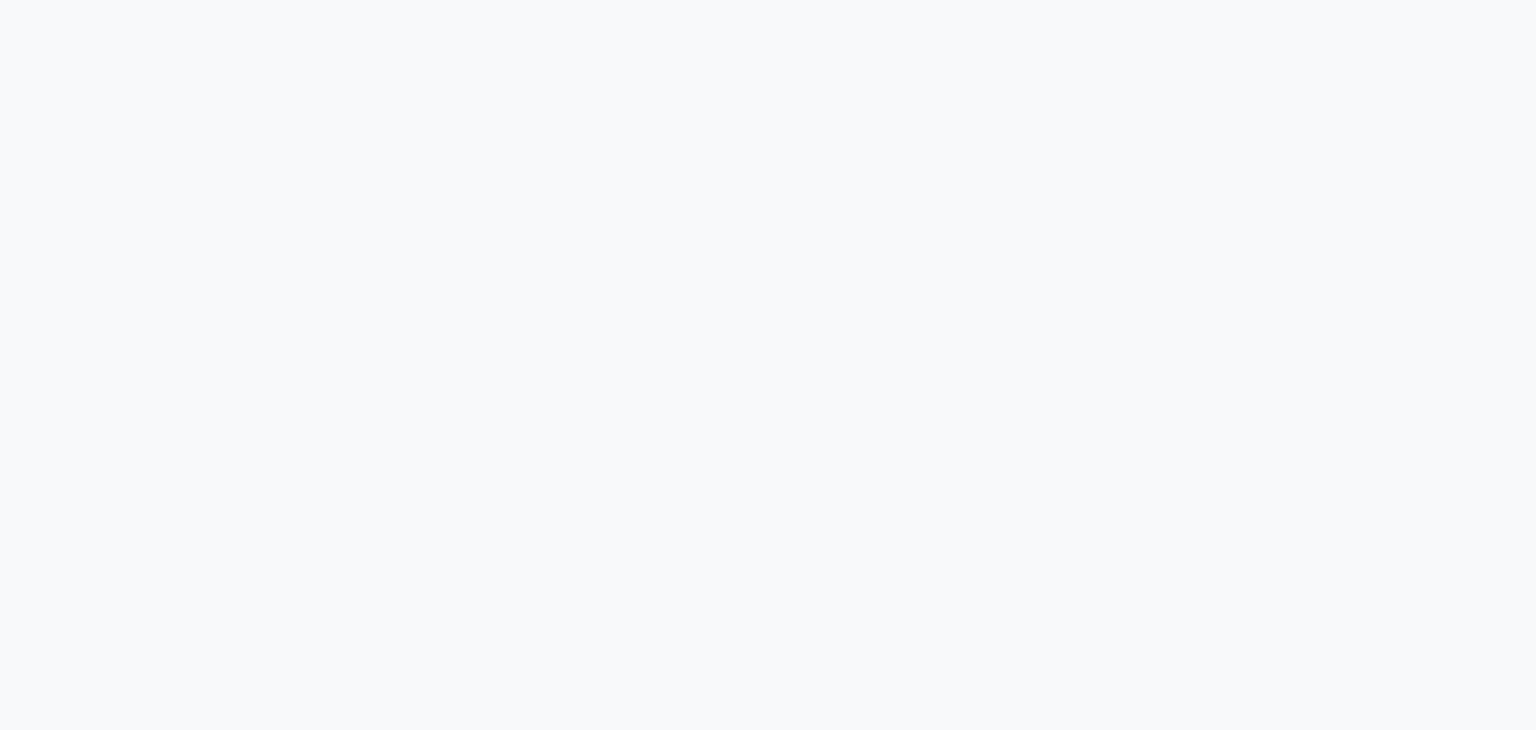 scroll, scrollTop: 0, scrollLeft: 0, axis: both 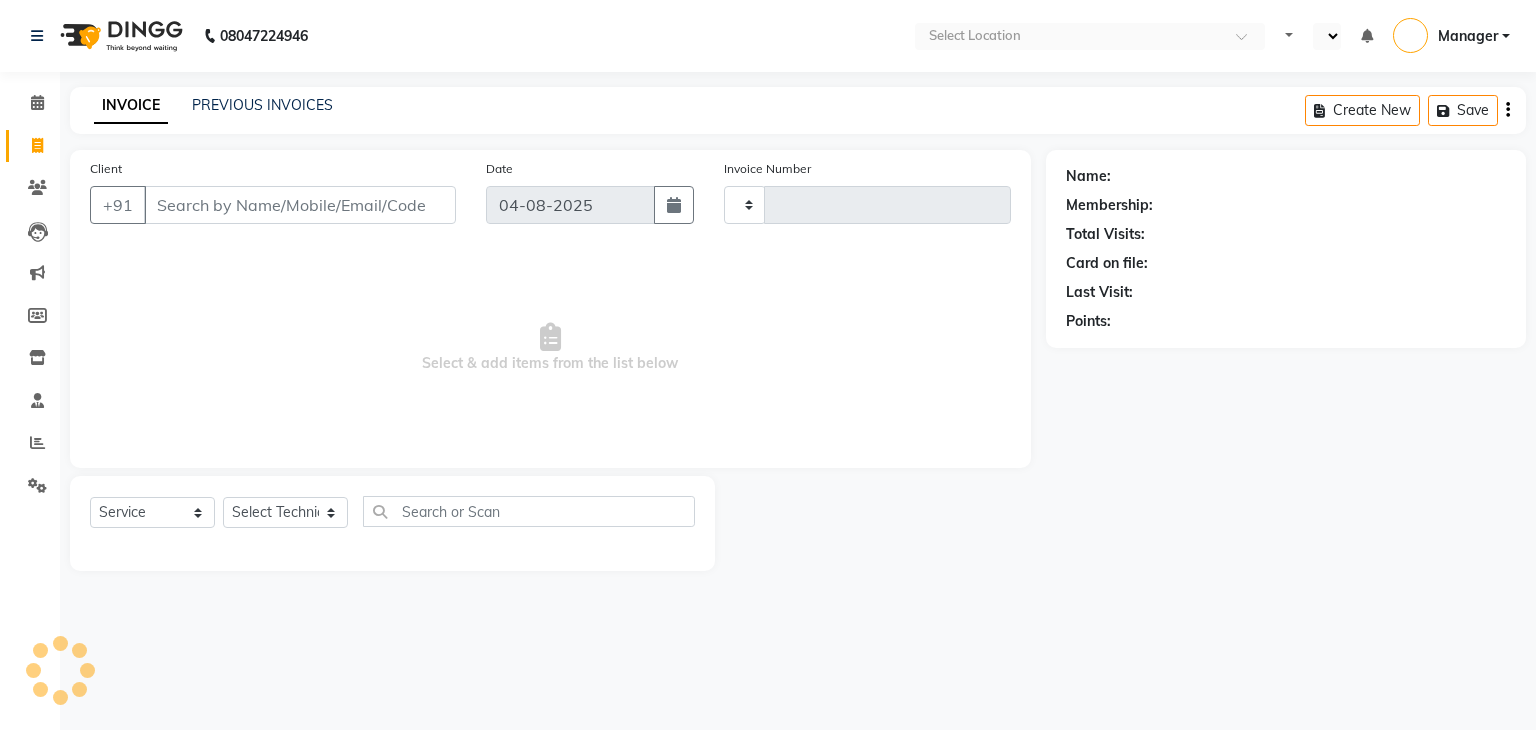 select on "en" 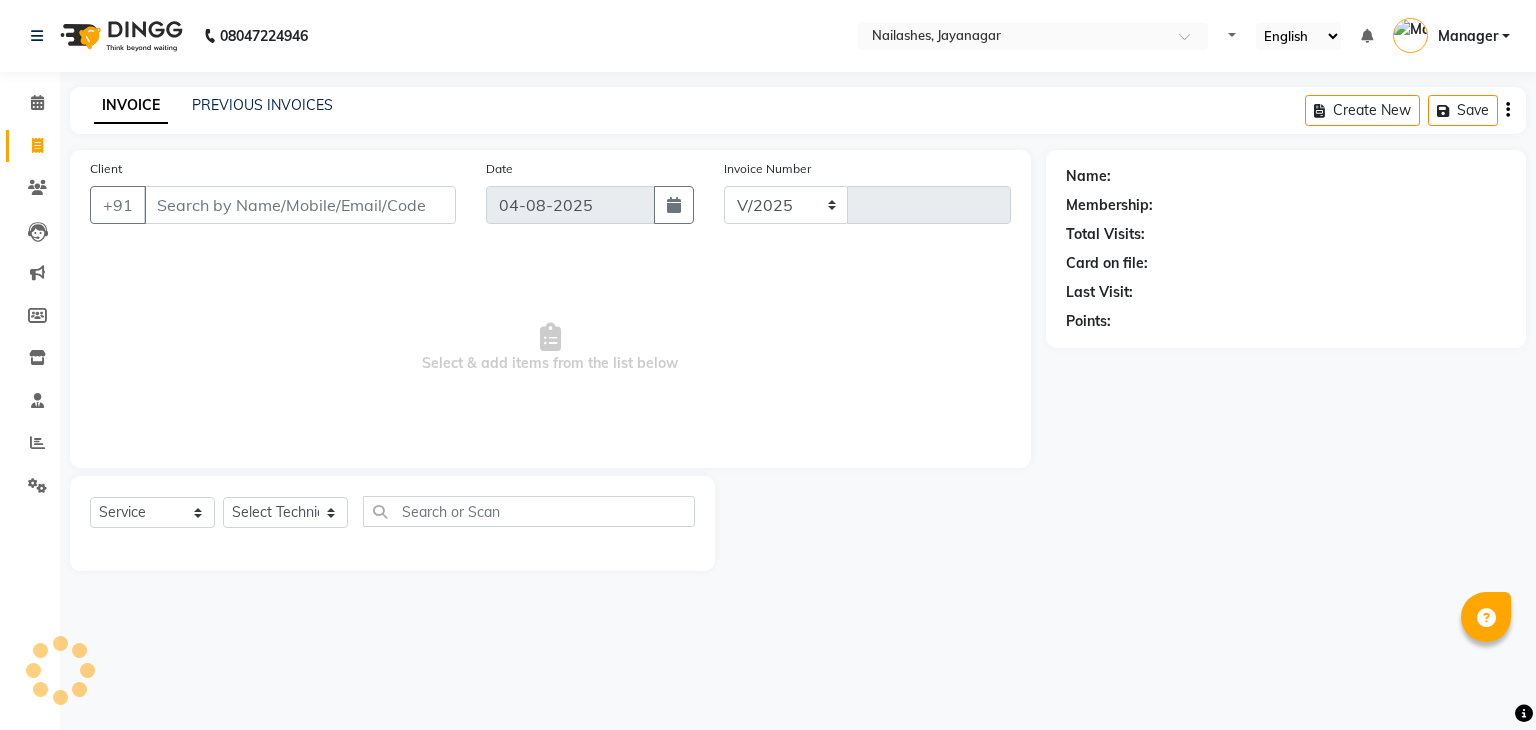 select on "4495" 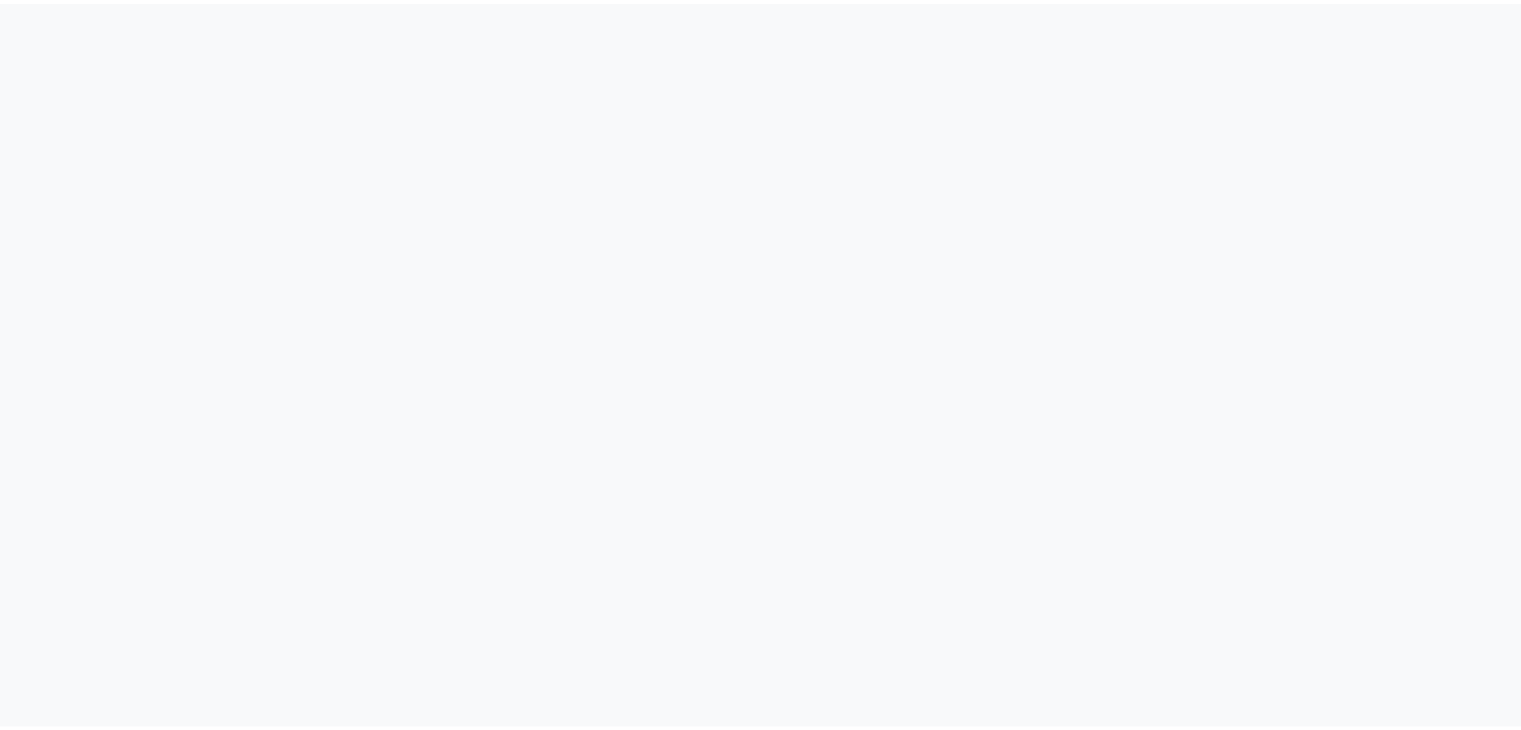 scroll, scrollTop: 0, scrollLeft: 0, axis: both 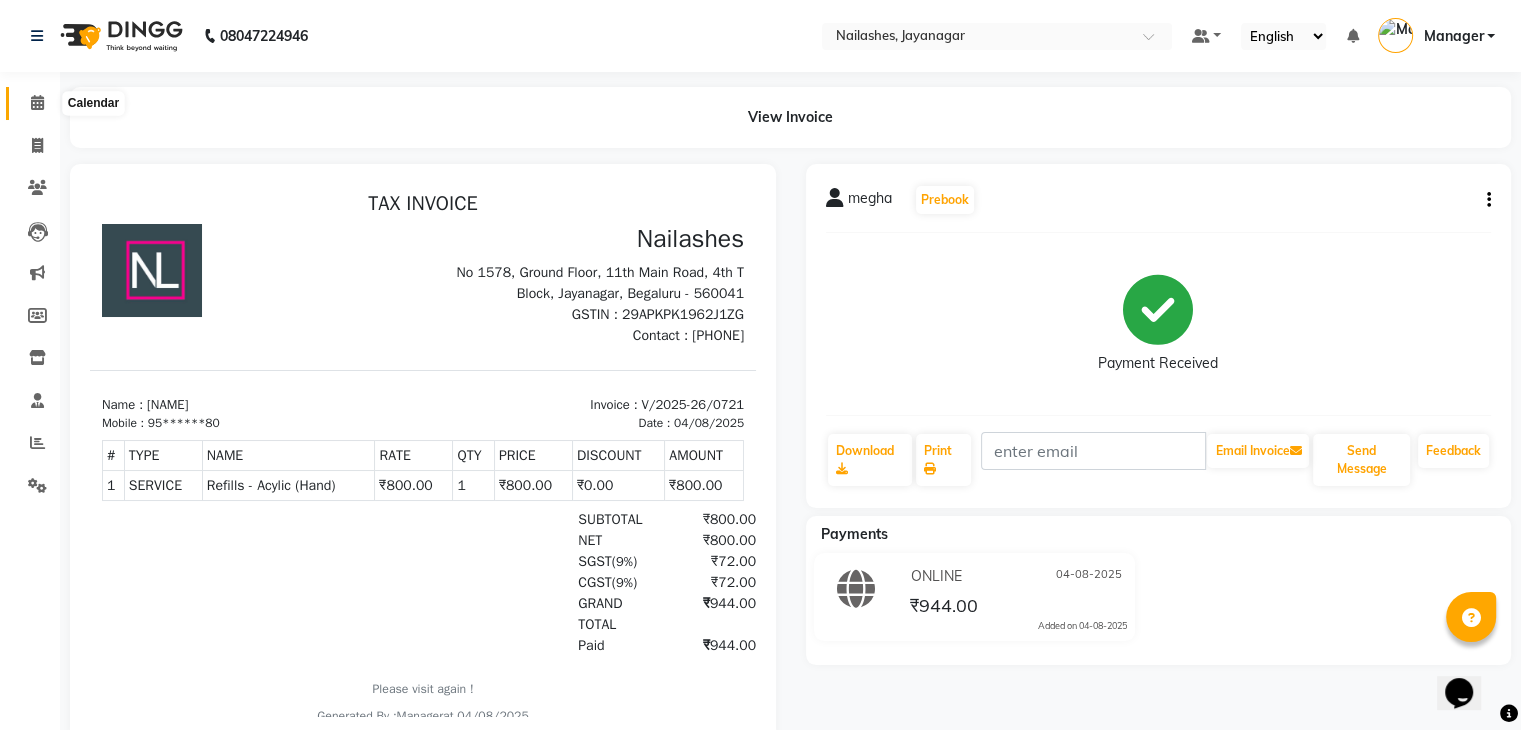 click 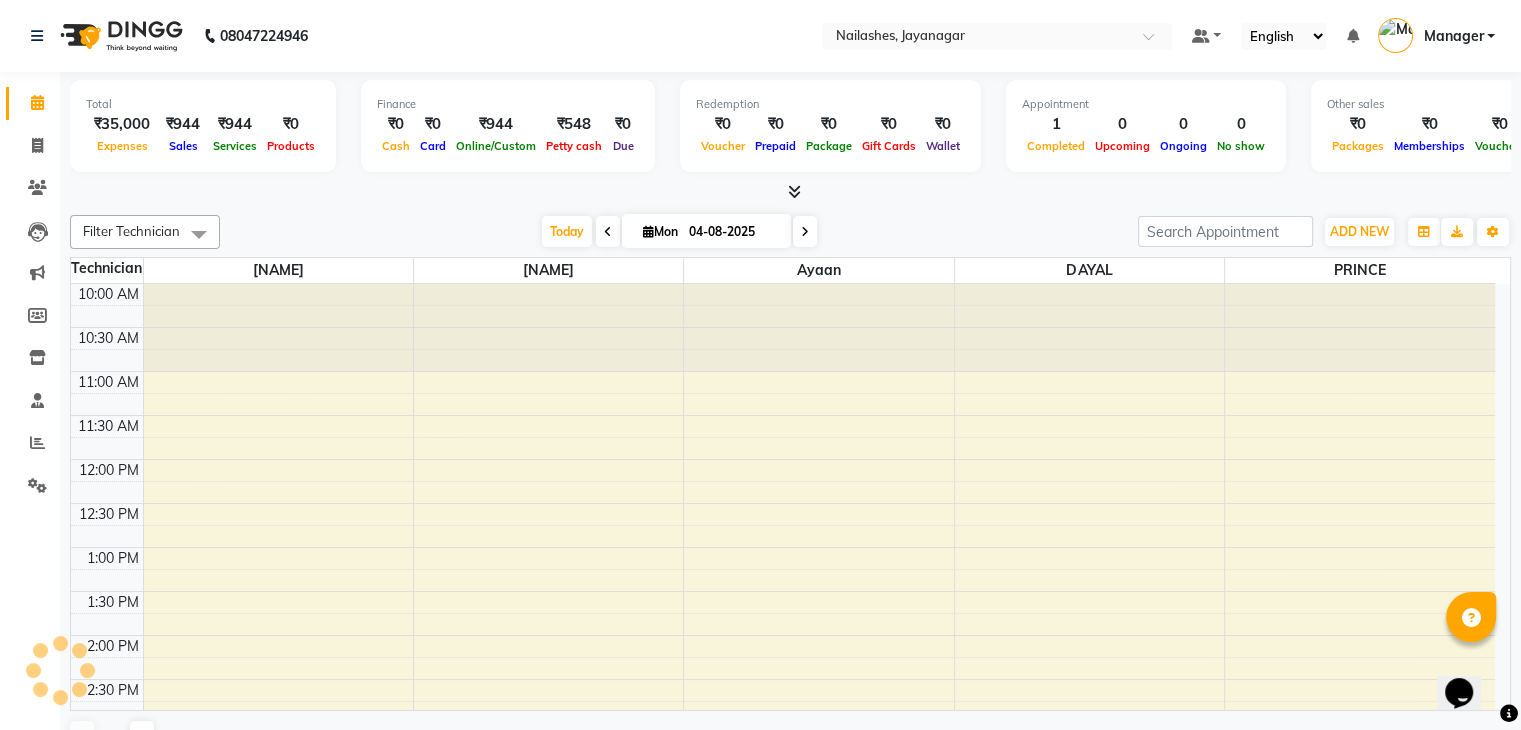 scroll, scrollTop: 0, scrollLeft: 0, axis: both 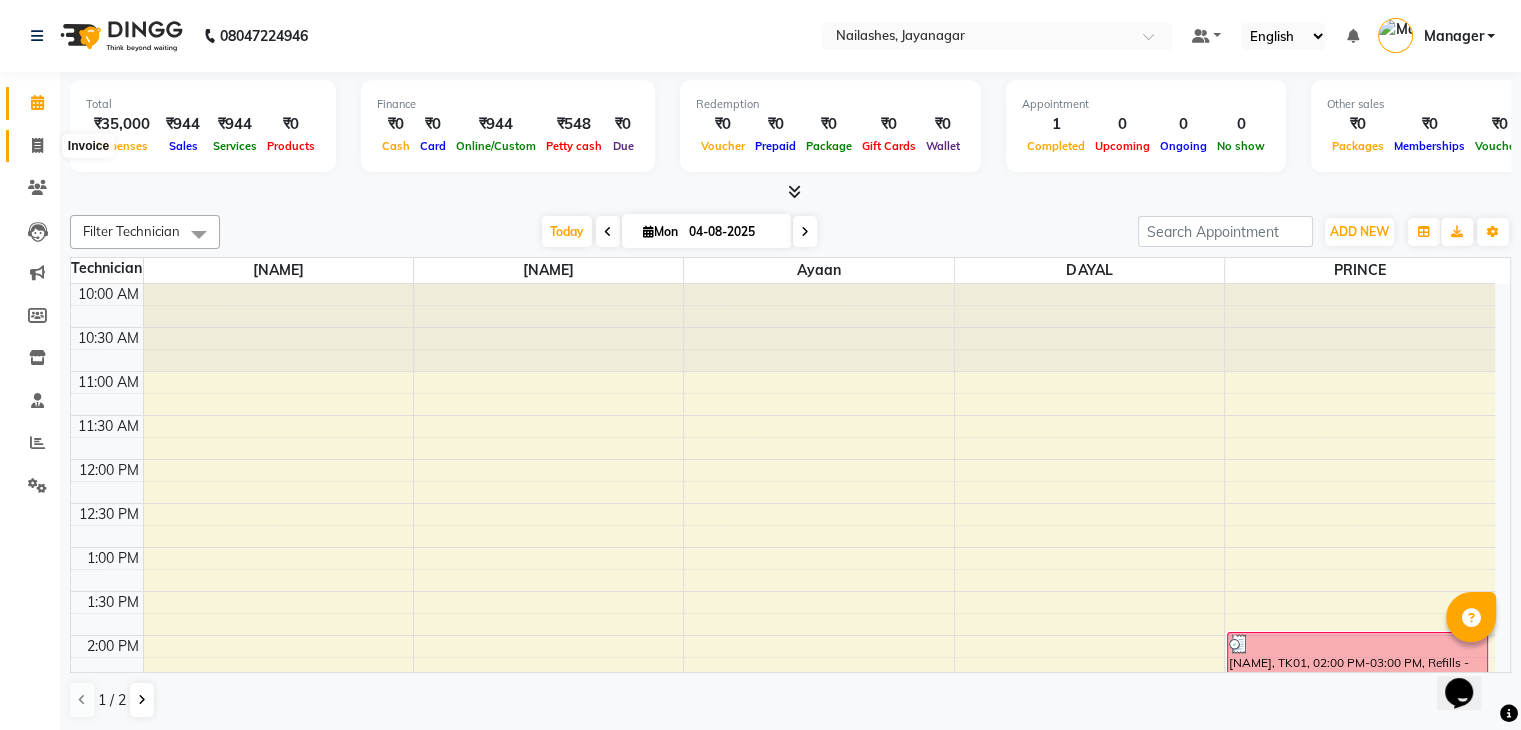 click 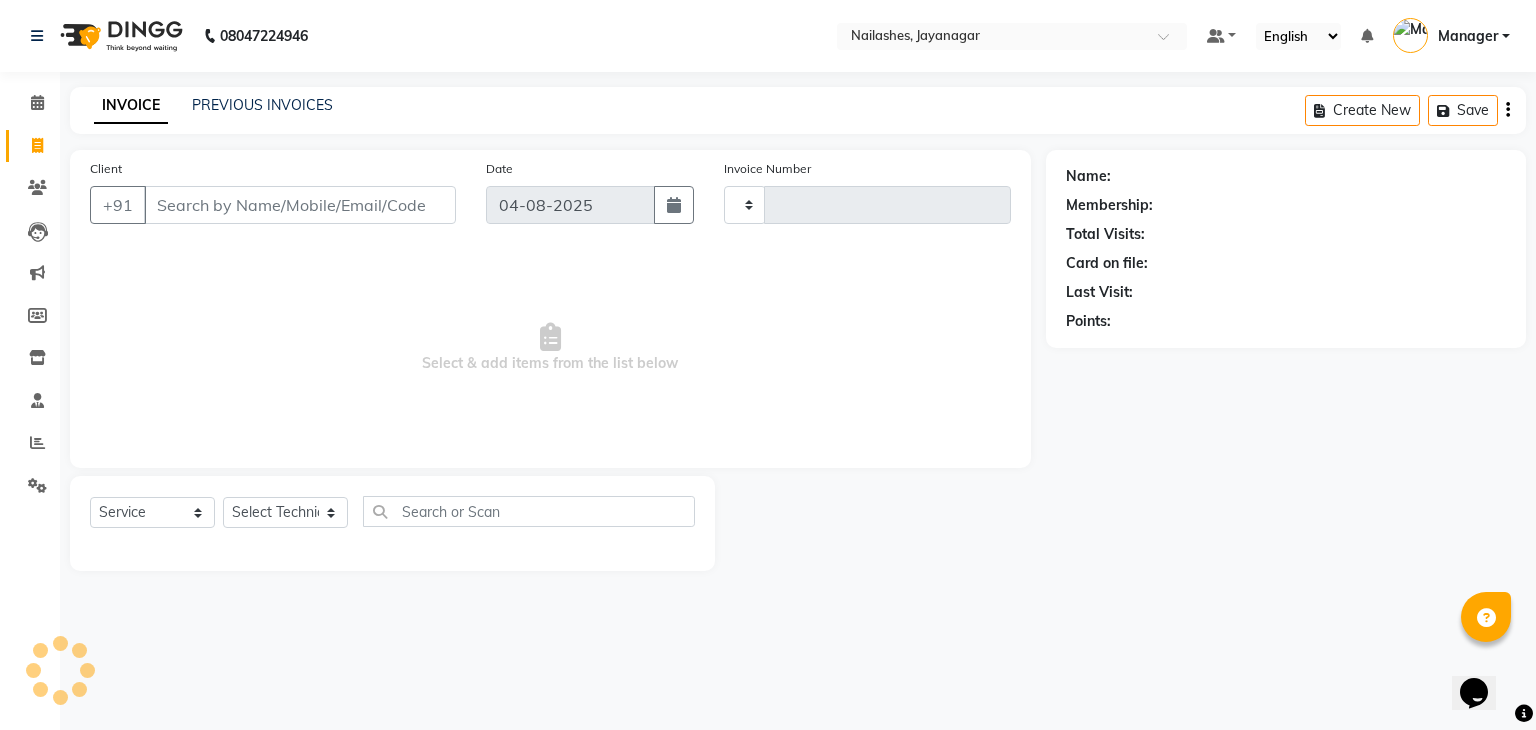 type on "0722" 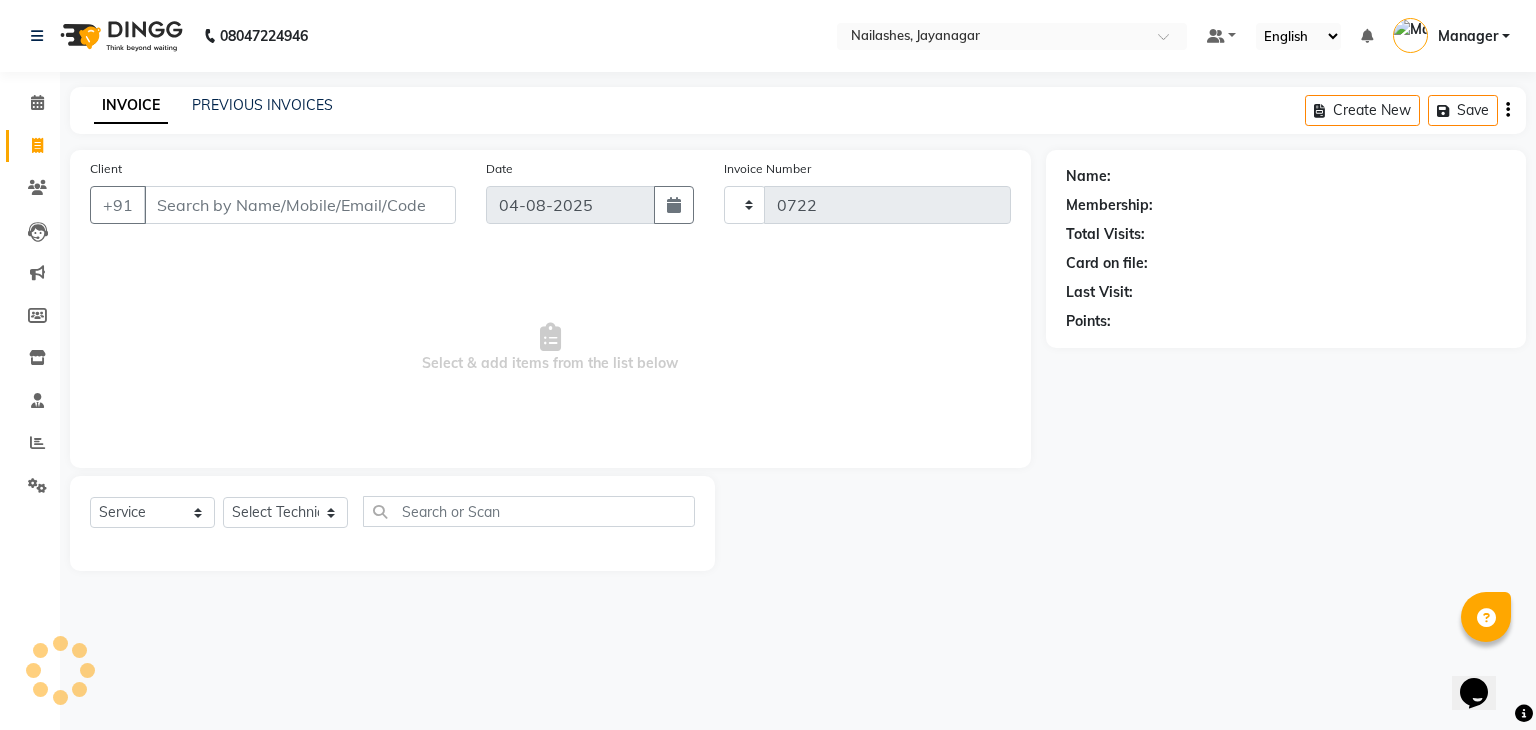 select on "4495" 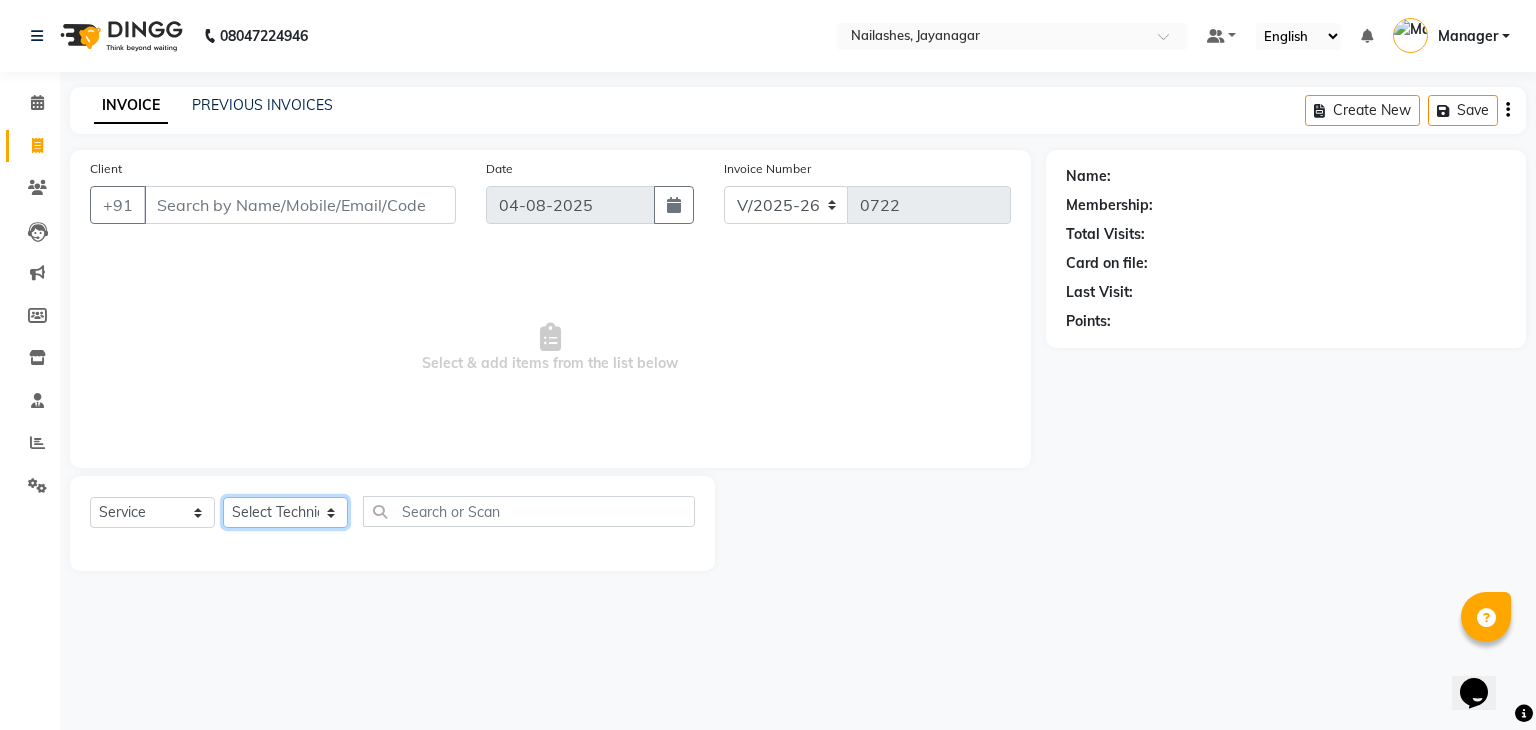 click on "Select Technician Admin ayaan DAYAL Manager mohith PRINCE Ranjitha Soundarya" 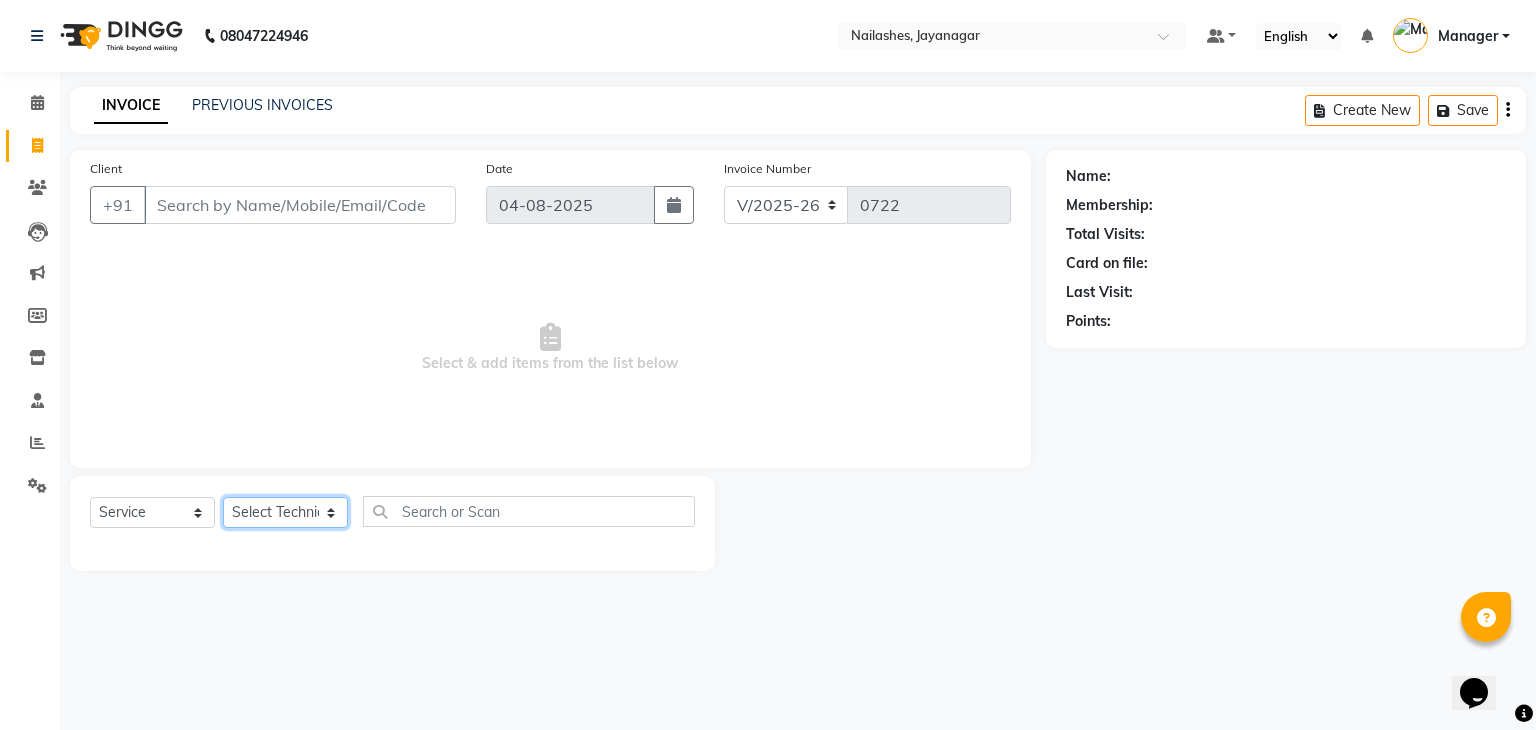 select on "[PHONE]" 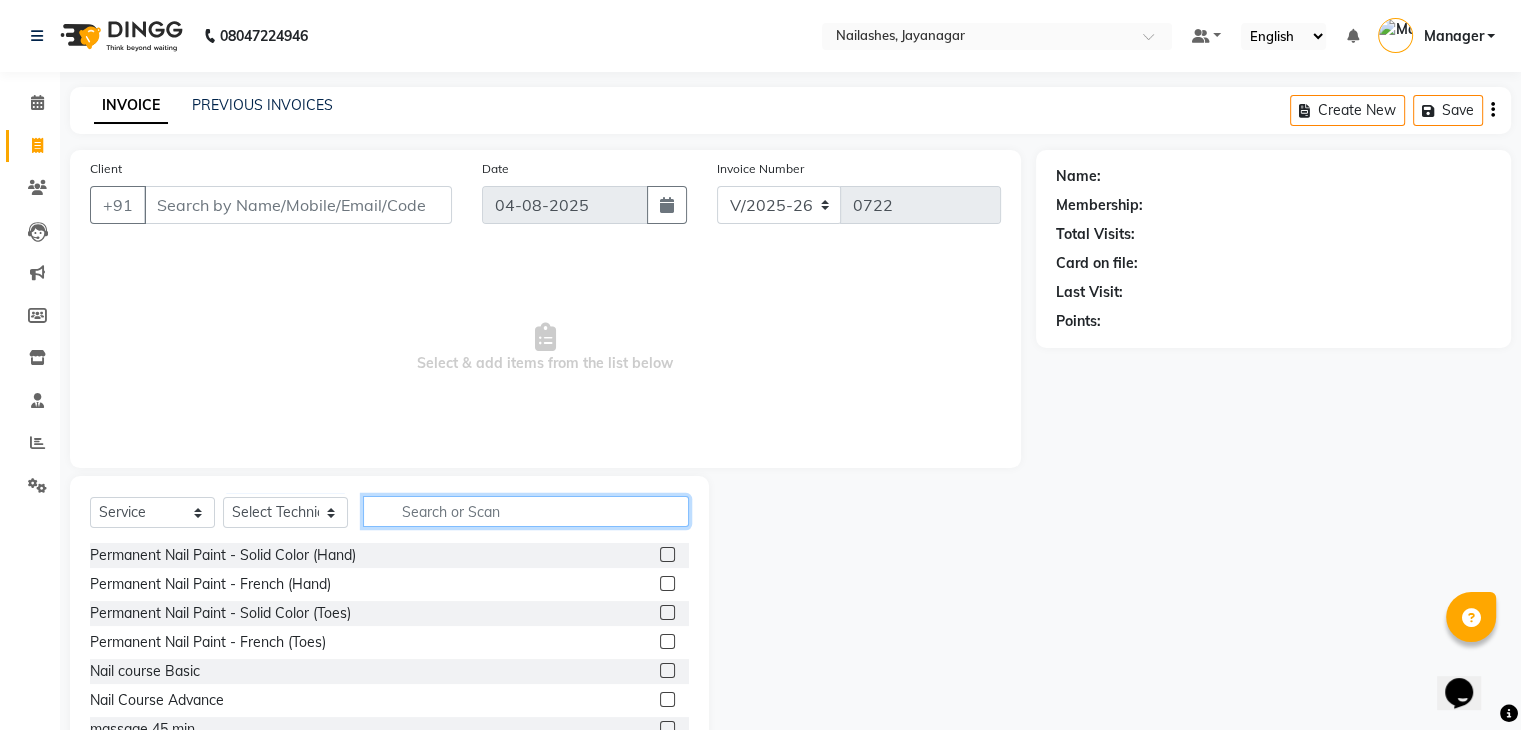 click 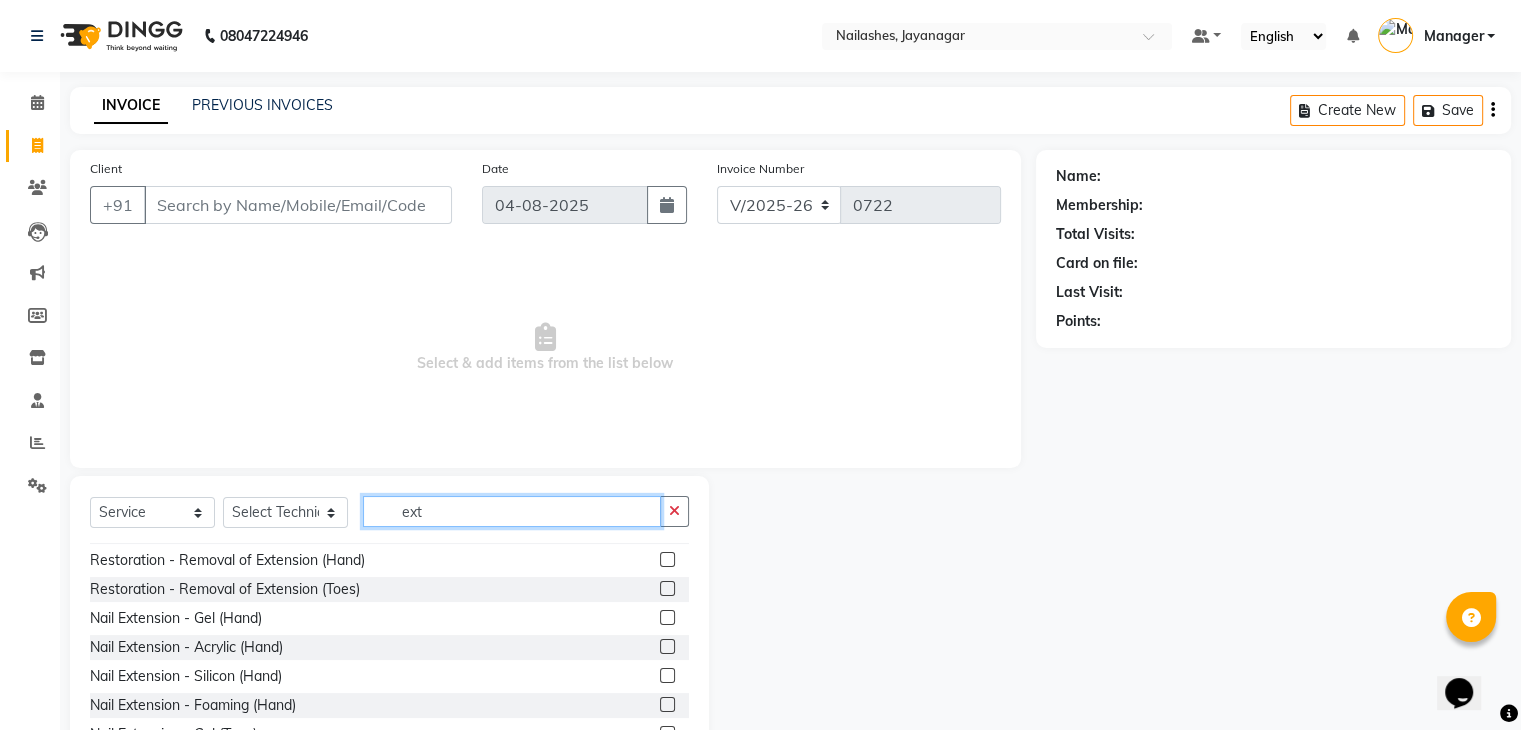 scroll, scrollTop: 174, scrollLeft: 0, axis: vertical 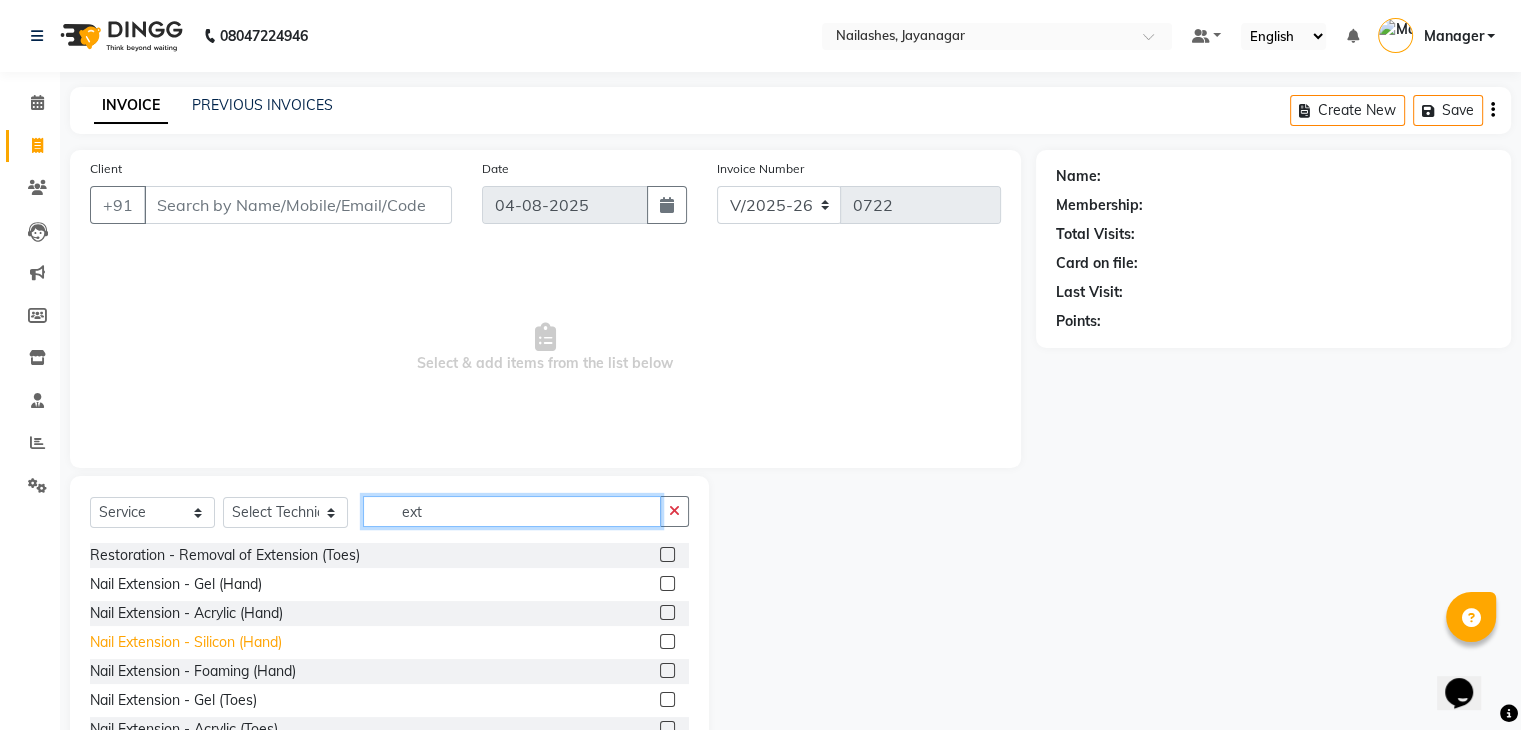 type on "ext" 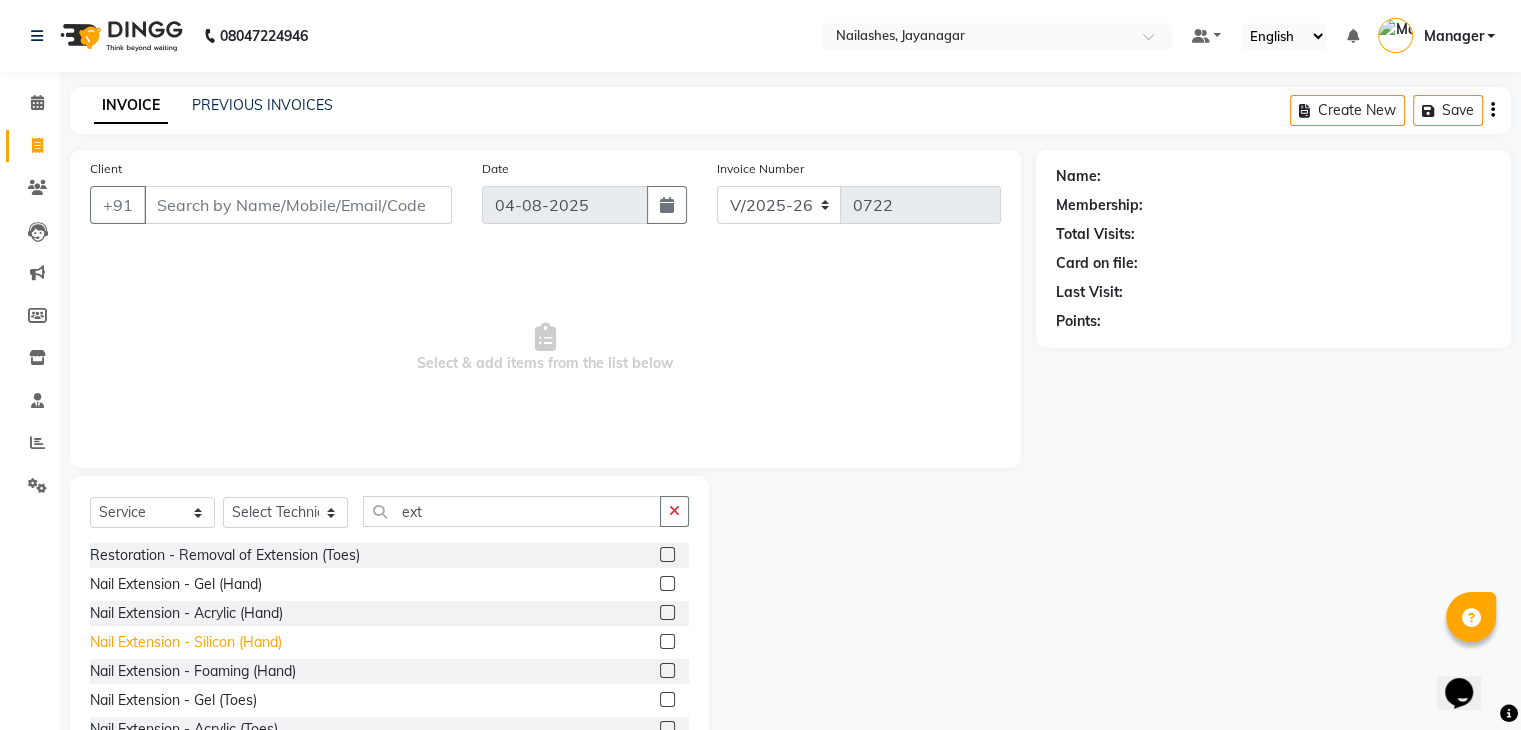 click on "Nail Extension - Silicon (Hand)" 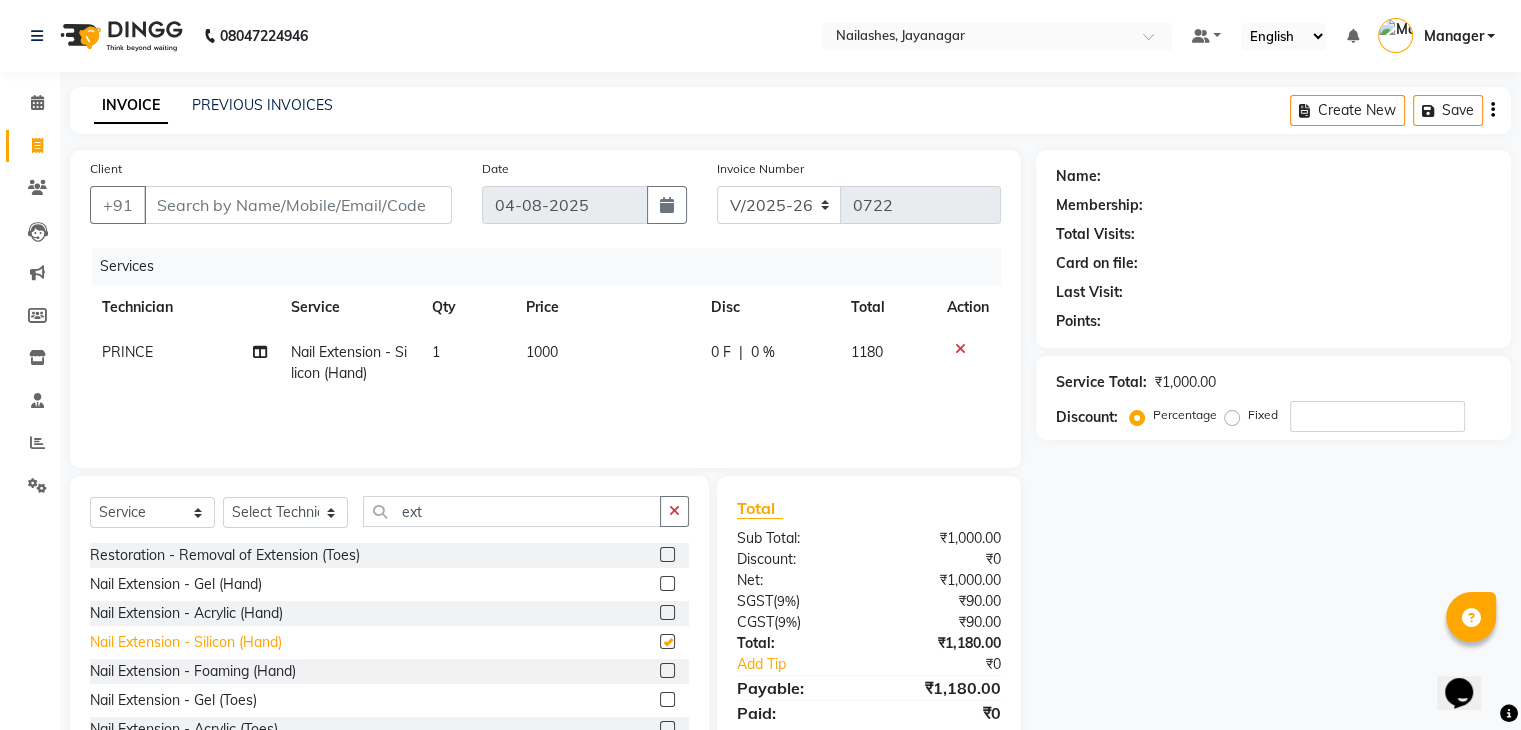 checkbox on "false" 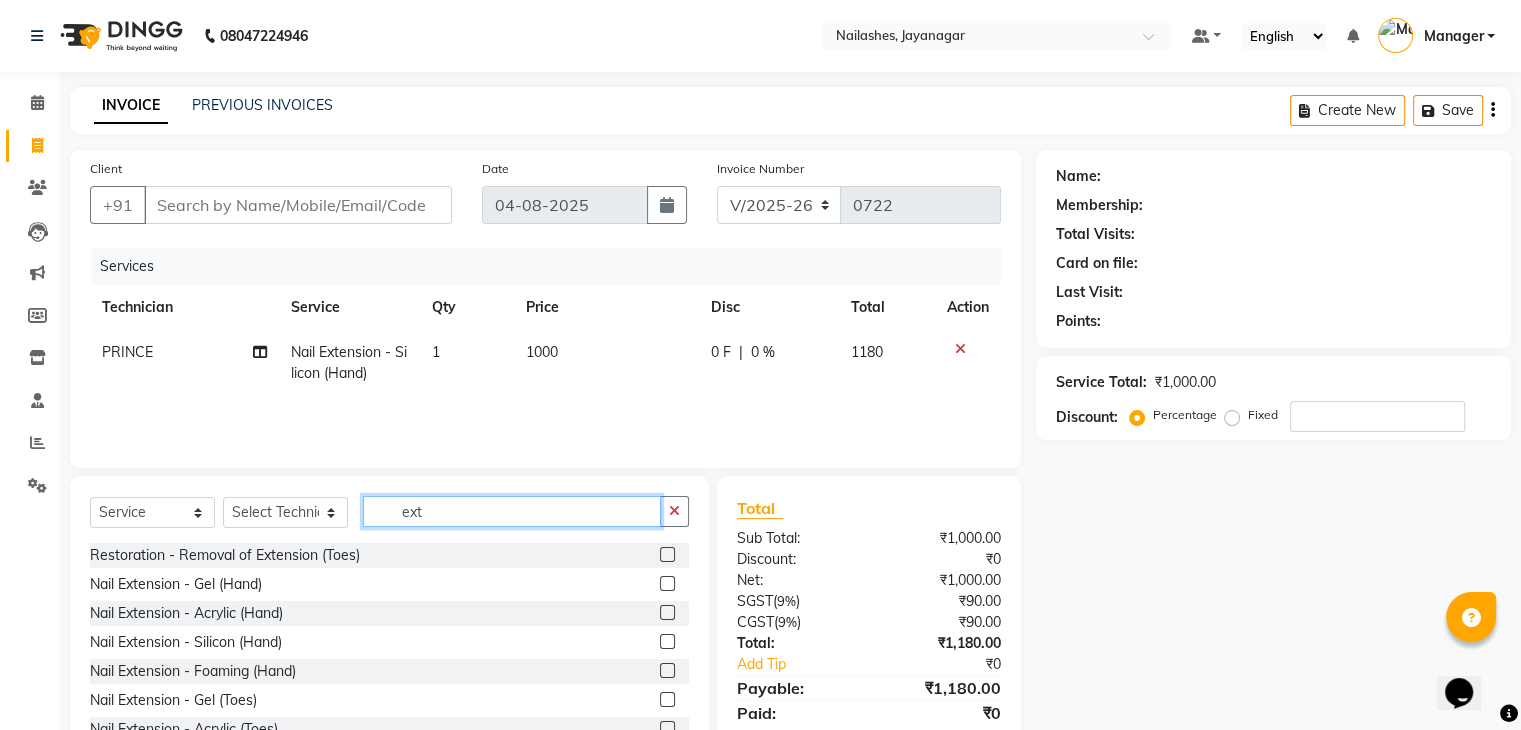 click on "ext" 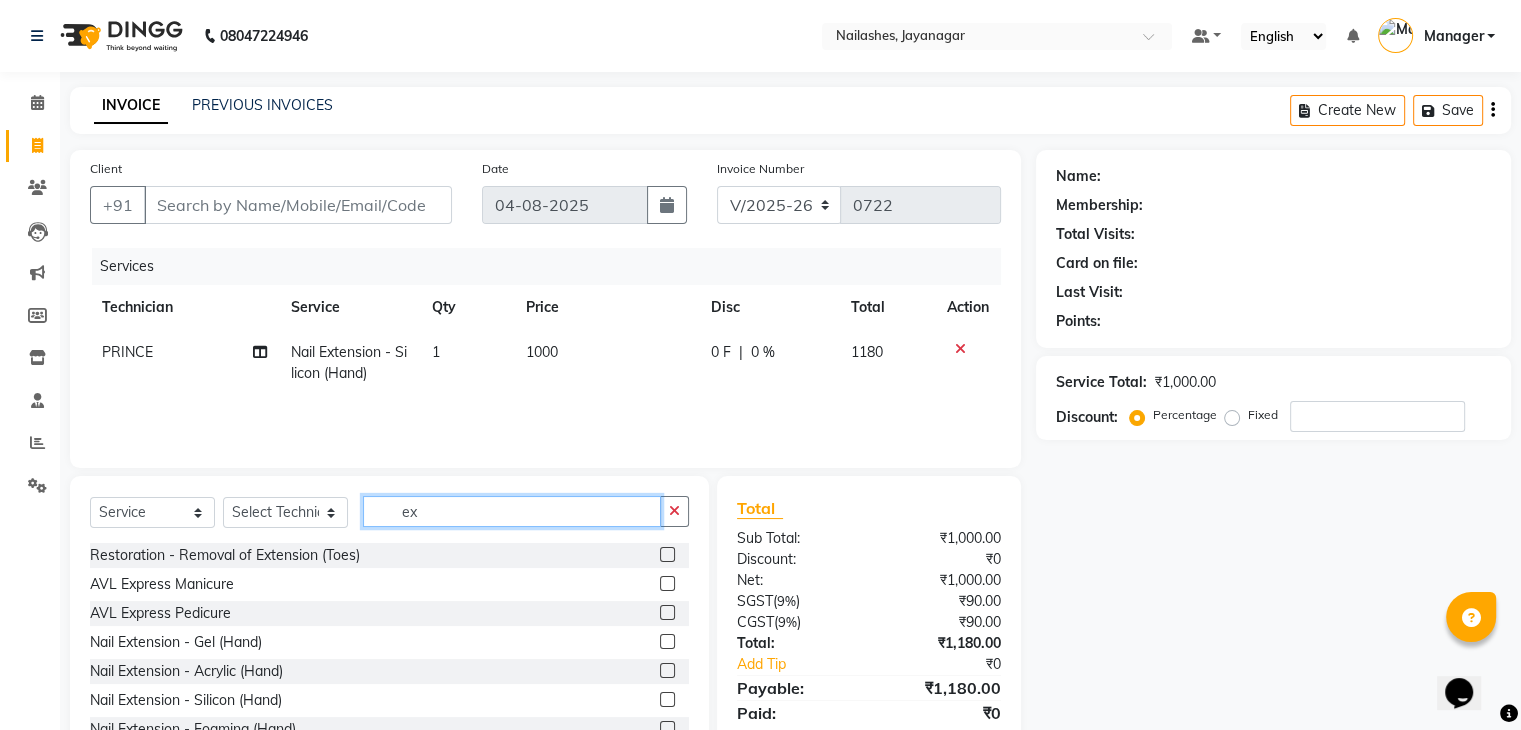 type on "e" 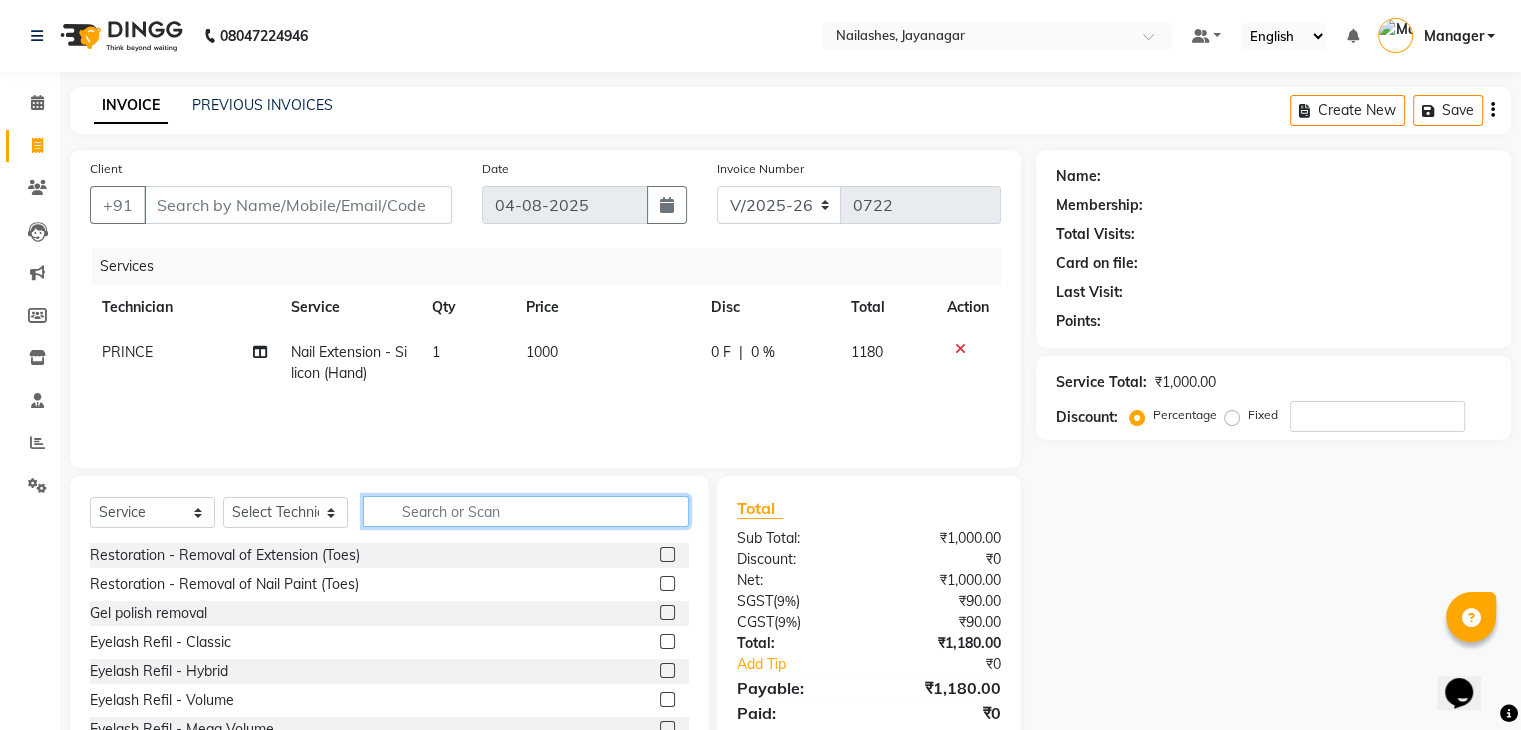 scroll, scrollTop: 1044, scrollLeft: 0, axis: vertical 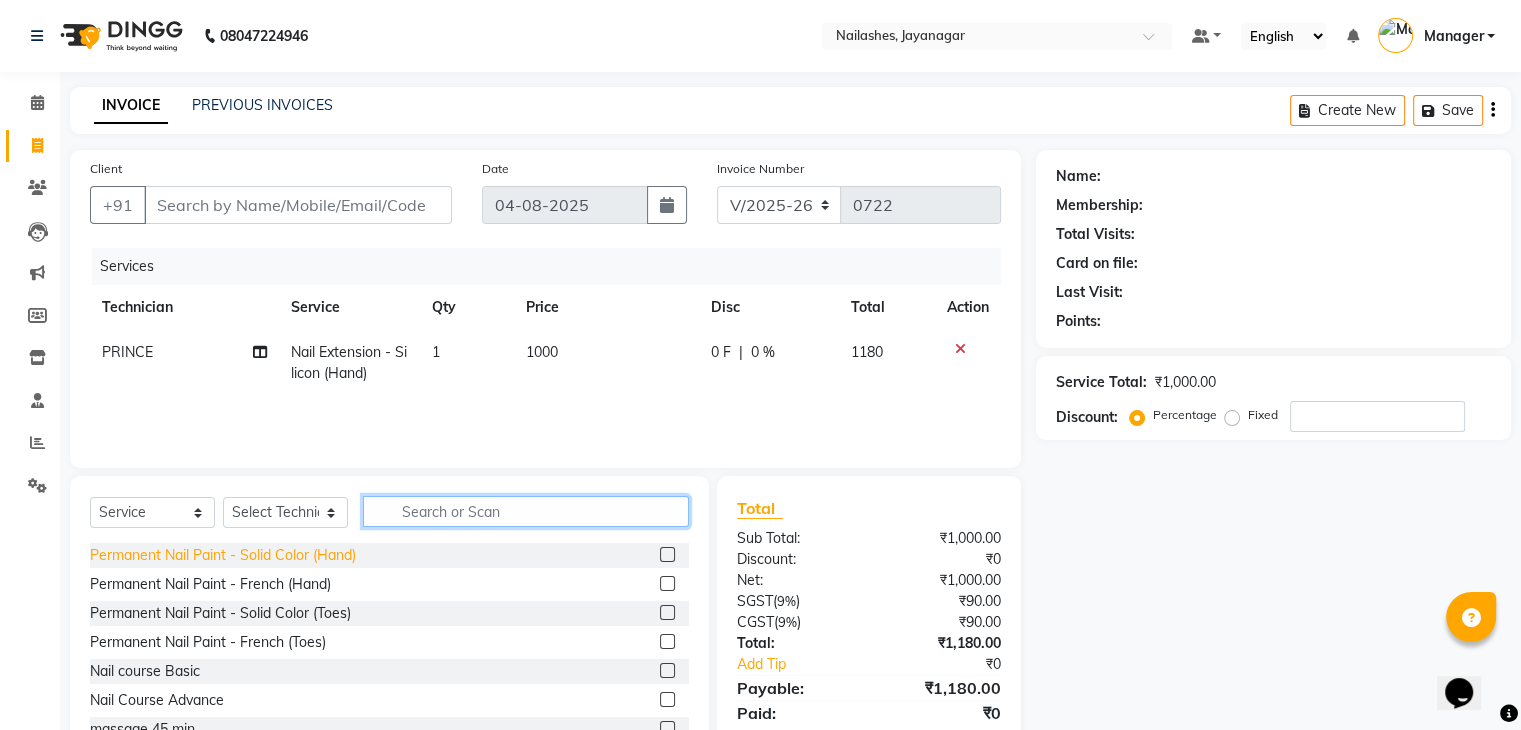 type 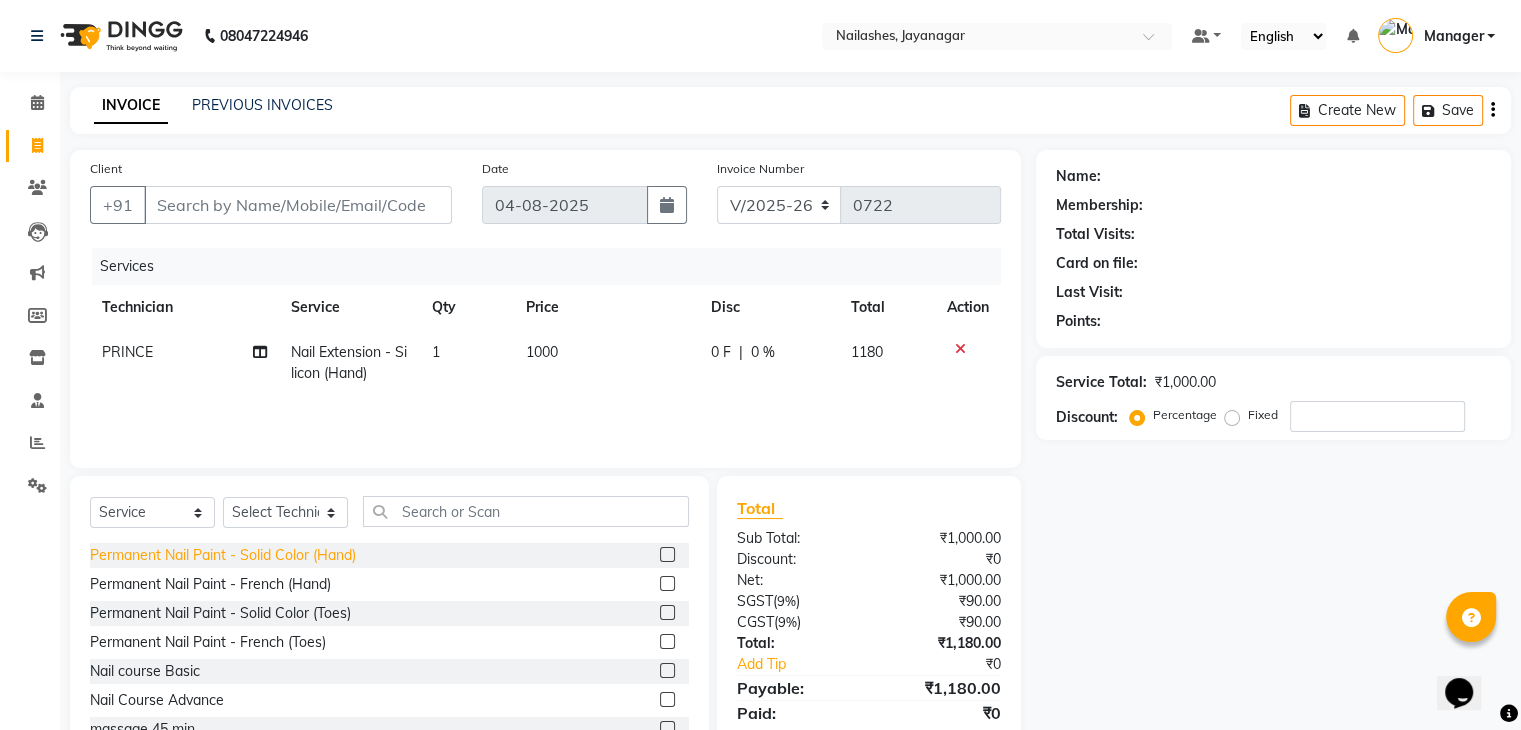 click on "Permanent Nail Paint - Solid Color (Hand)" 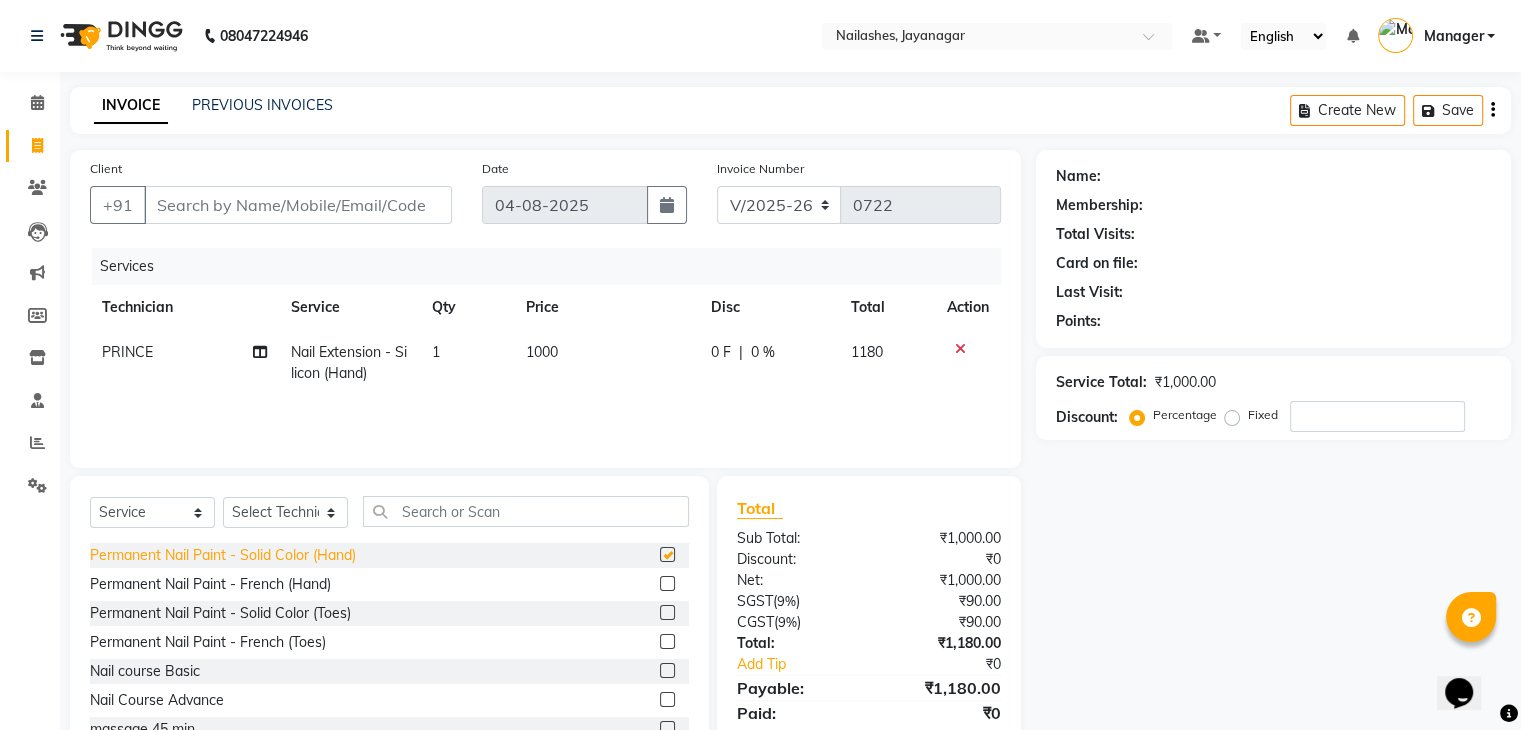 checkbox on "false" 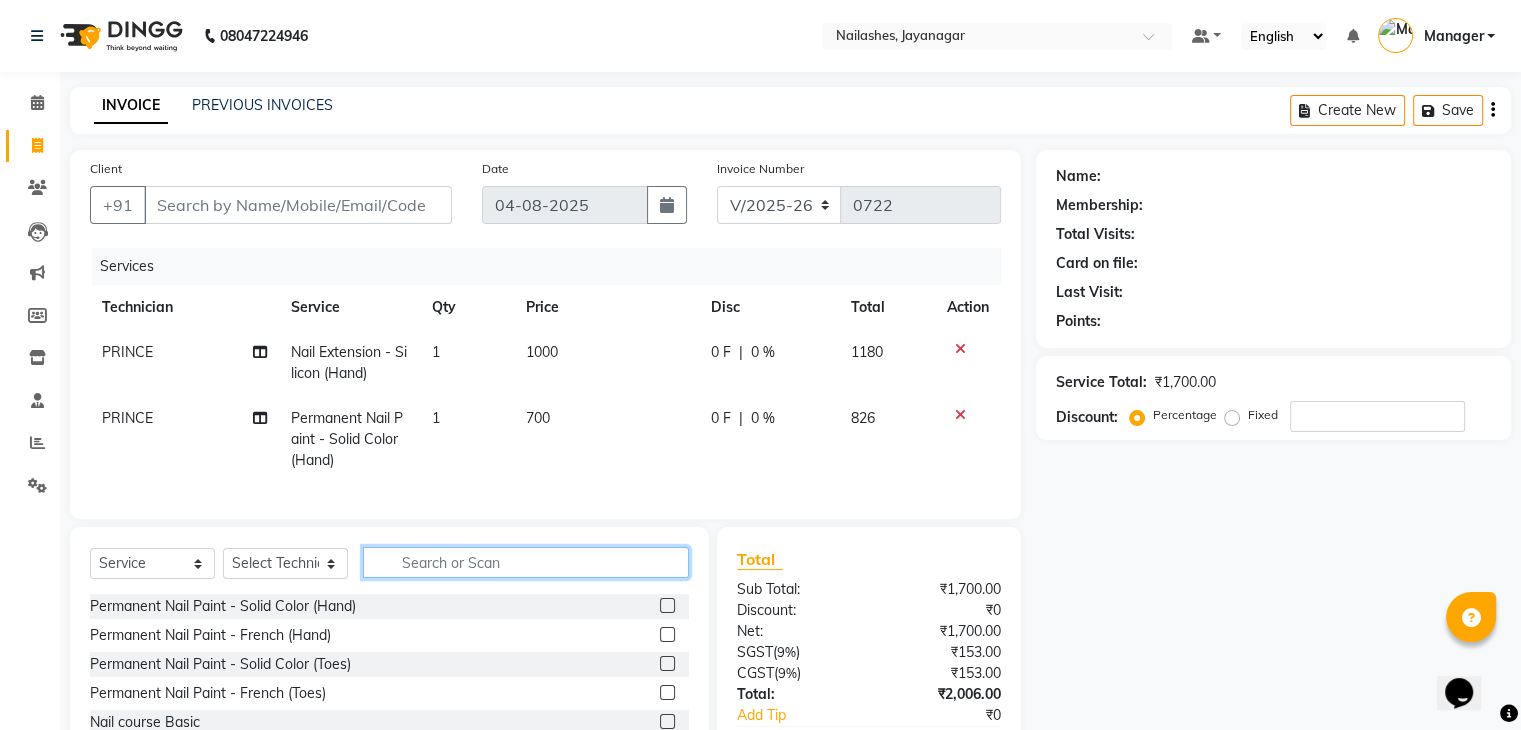 click 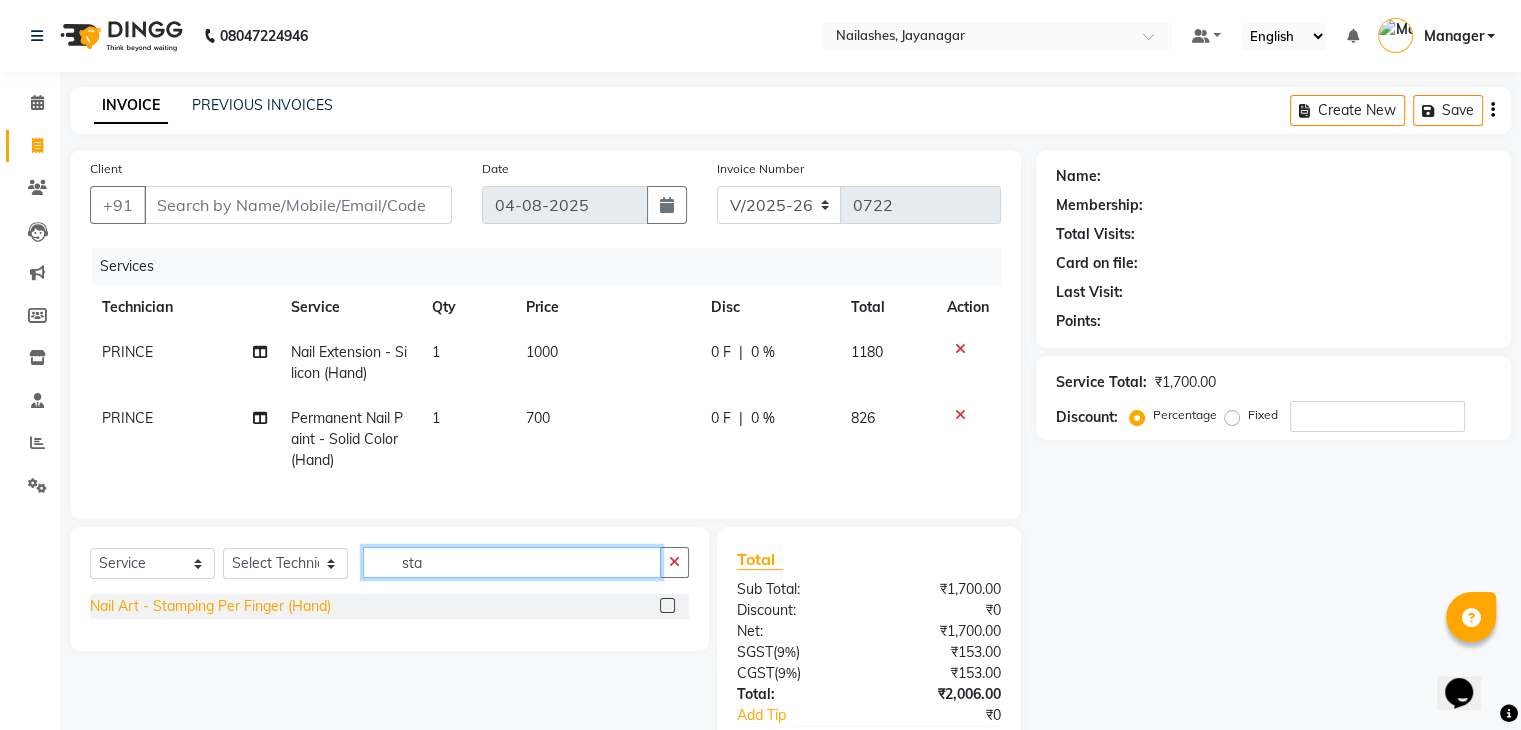 type on "sta" 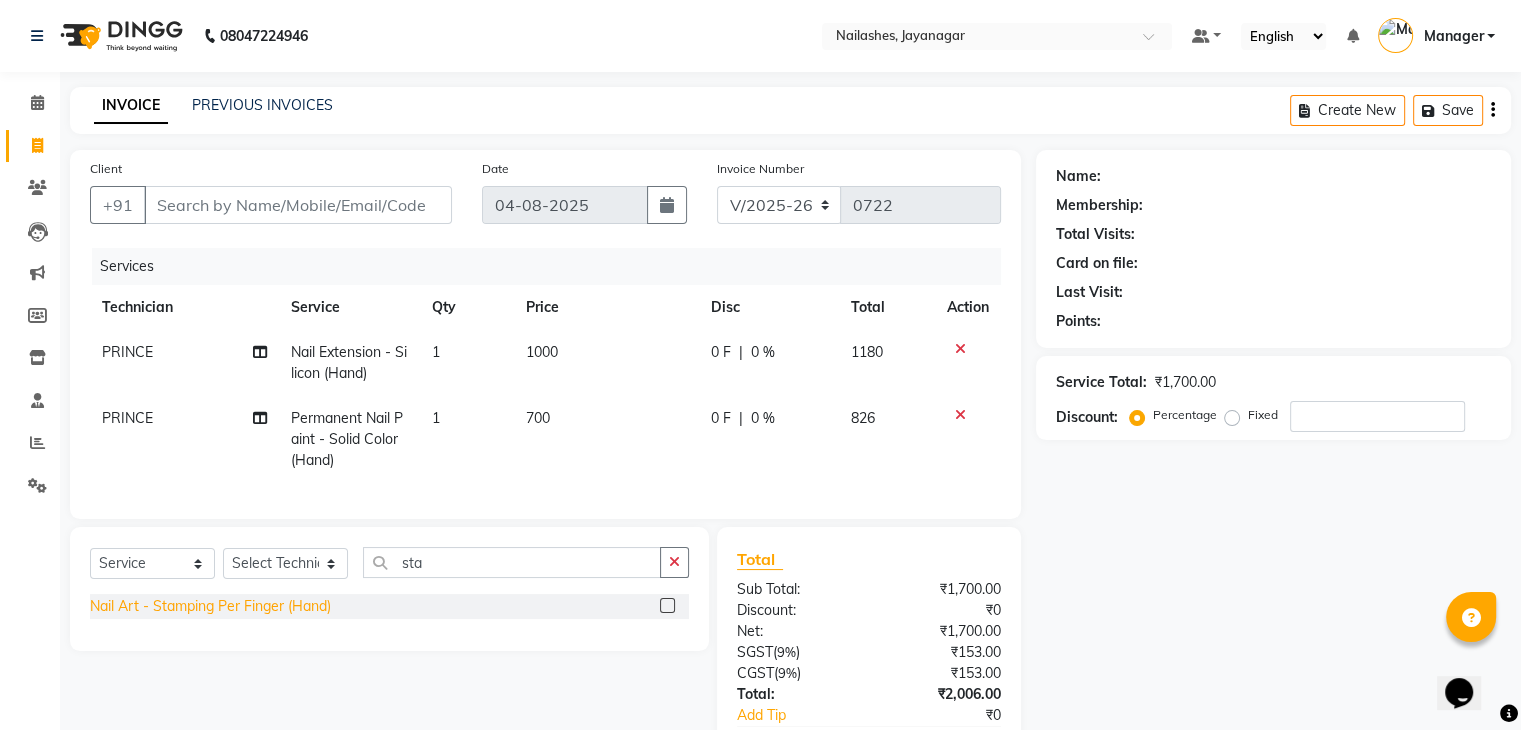 click on "Nail Art - Stamping Per Finger (Hand)" 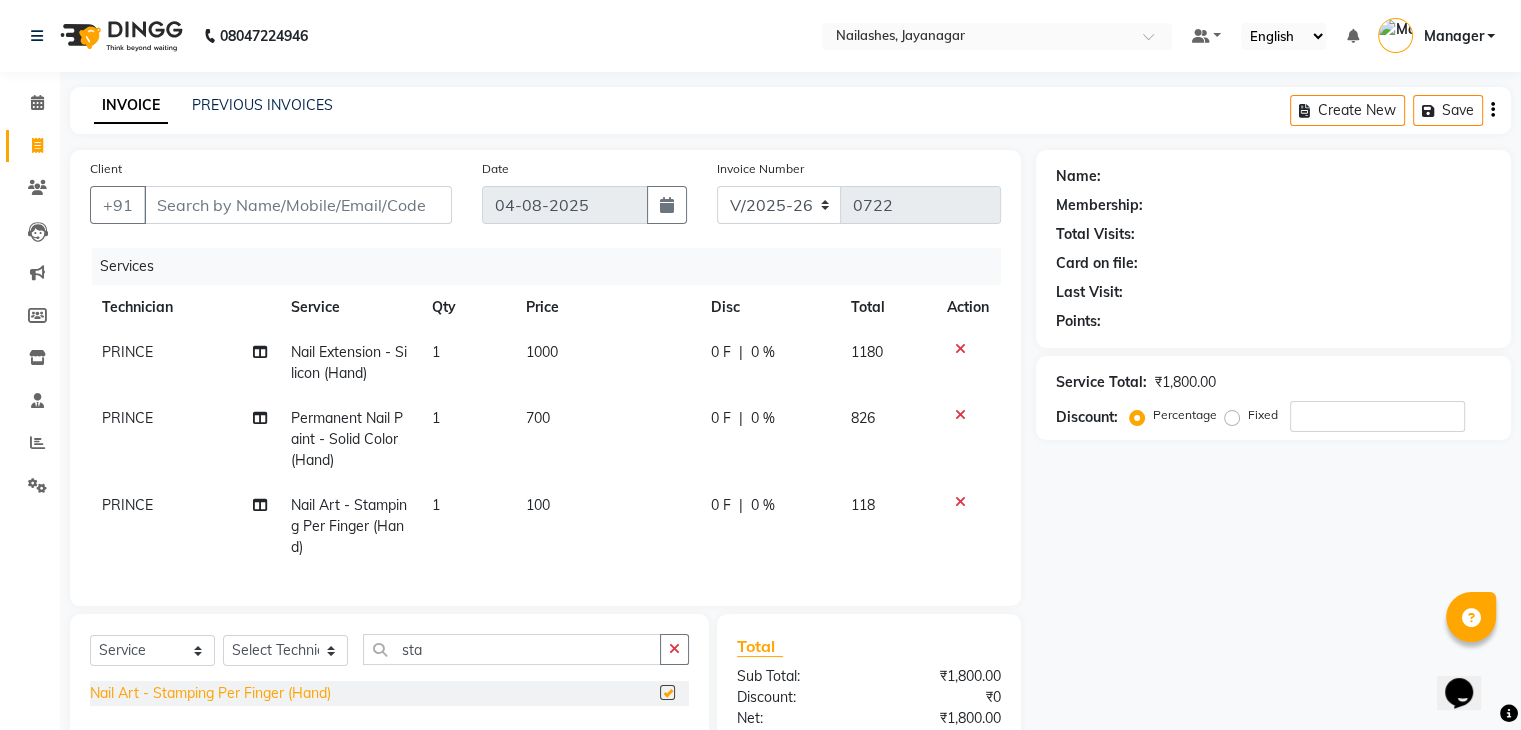 checkbox on "false" 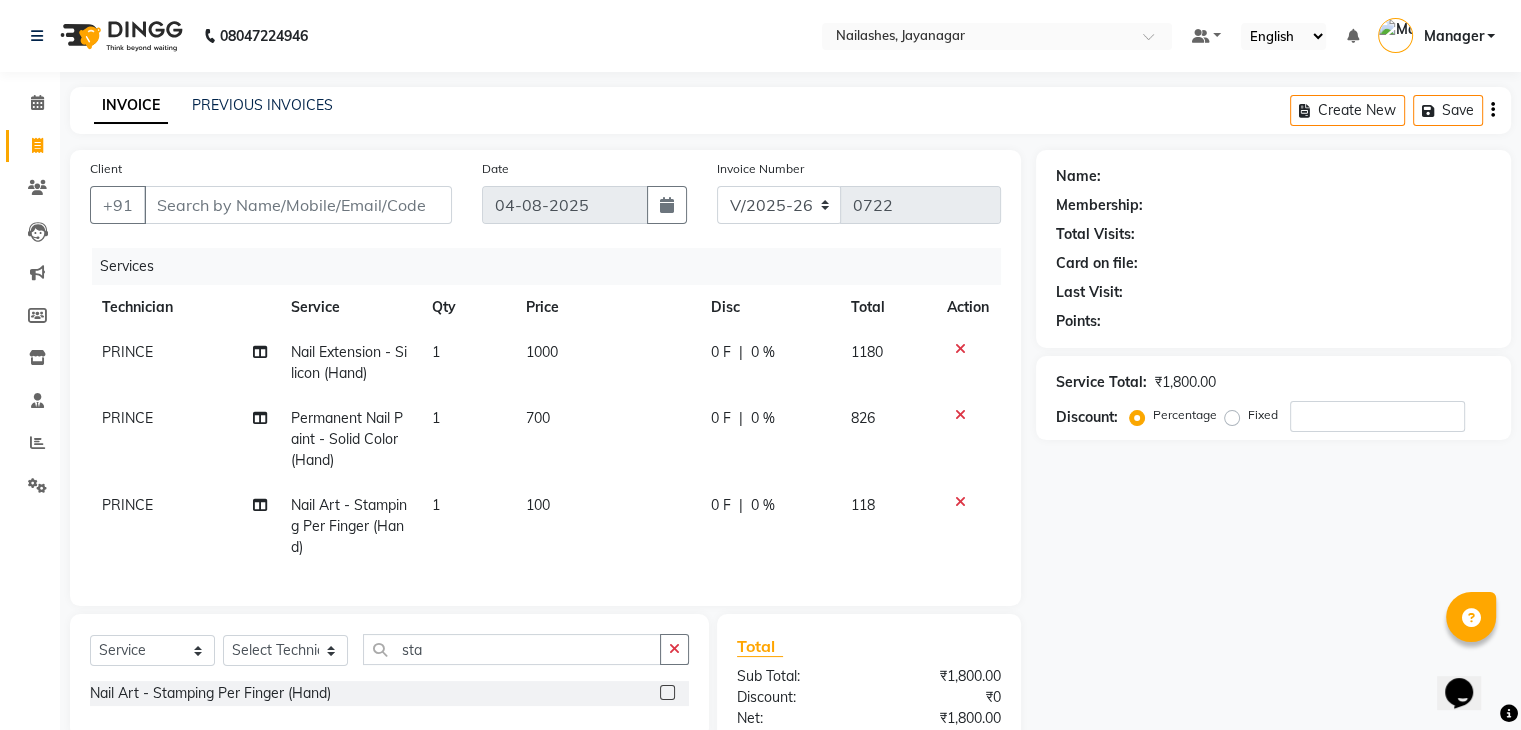 click on "1" 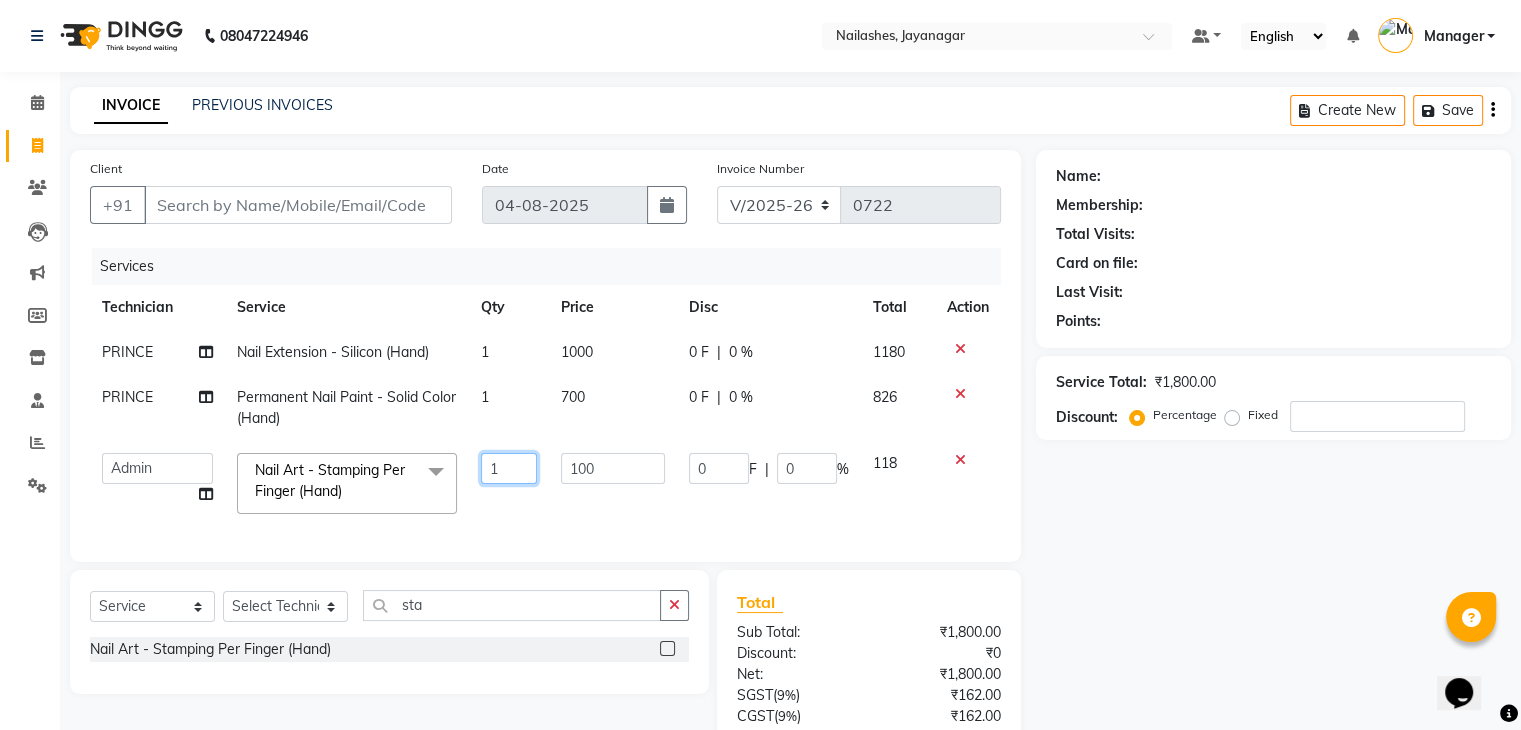 click on "1" 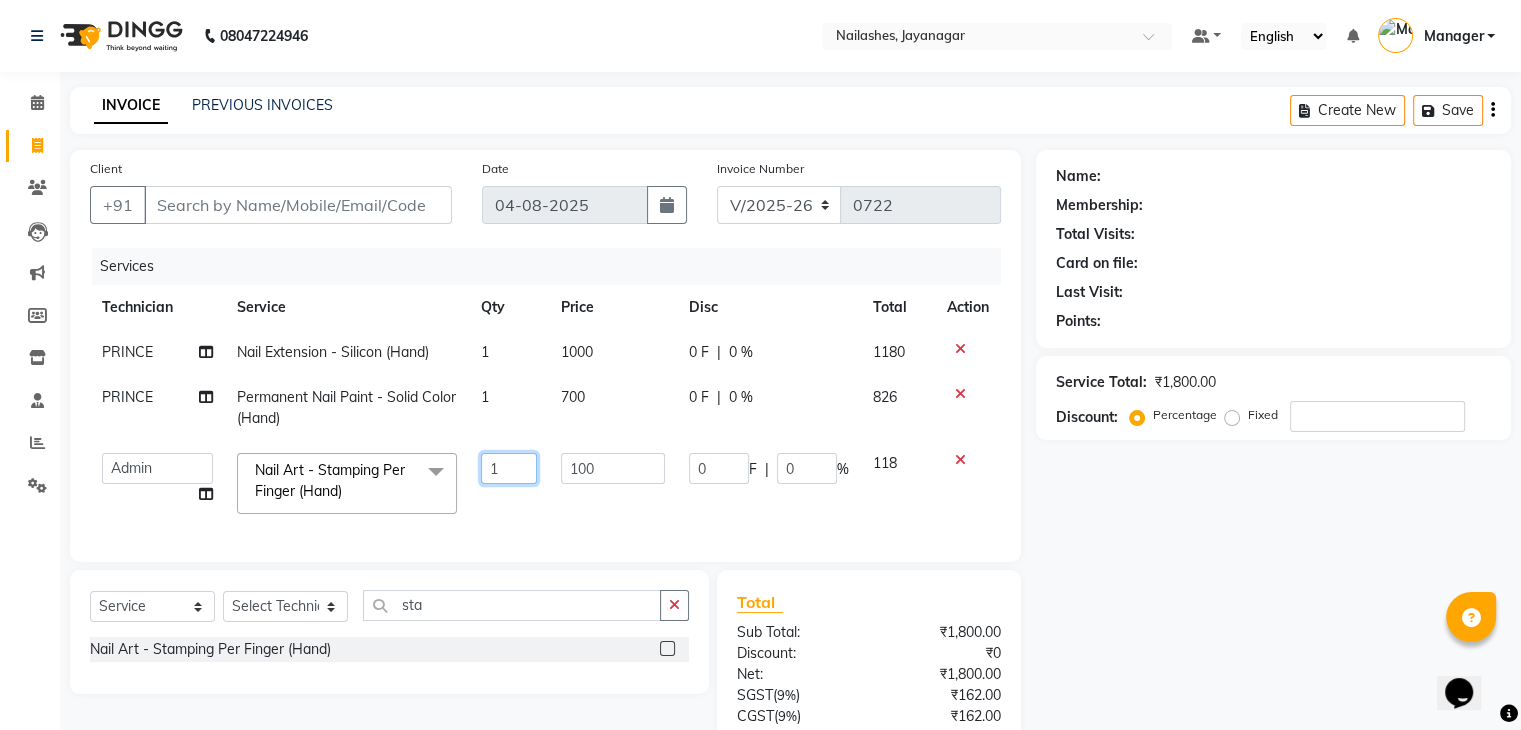 type on "10" 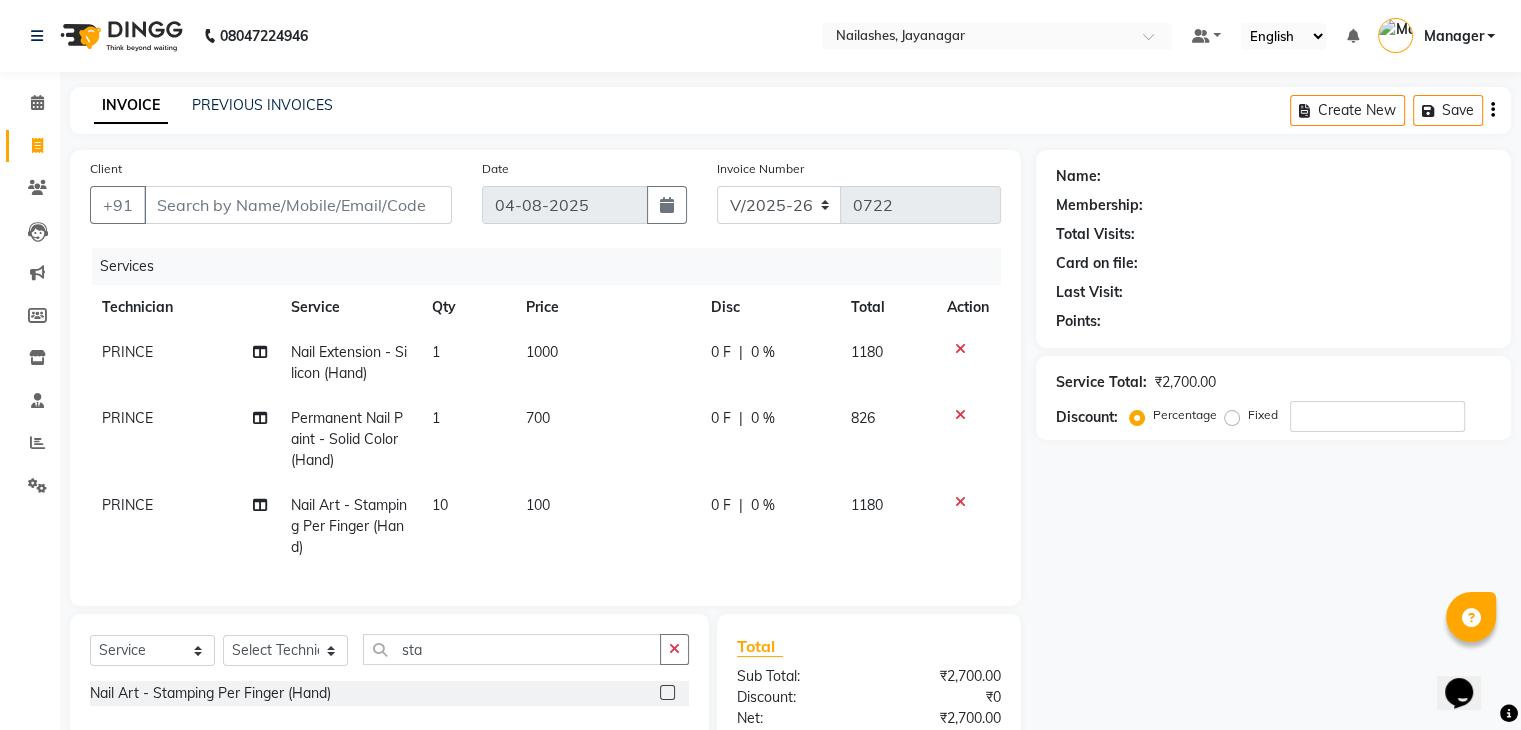 click on "100" 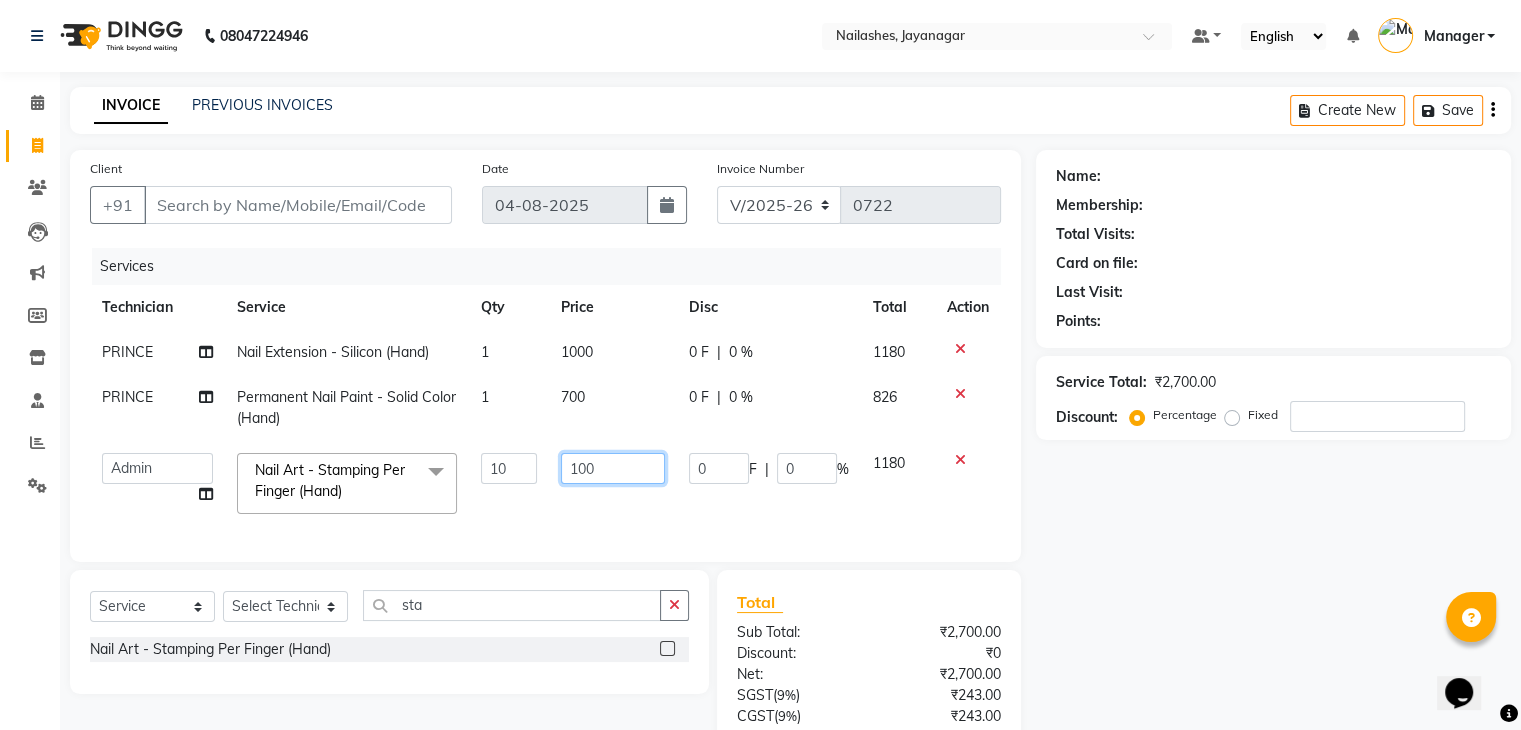 click on "100" 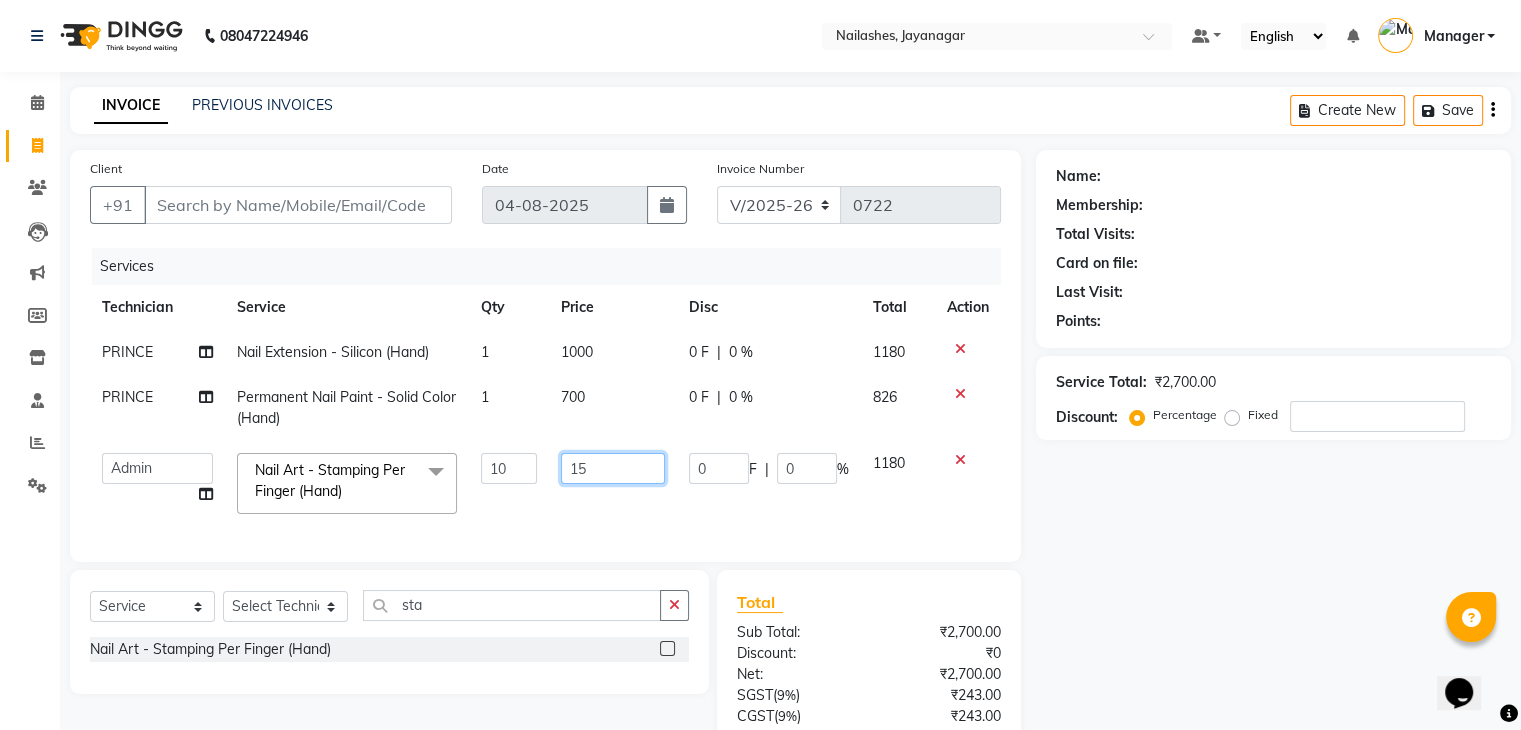 type on "150" 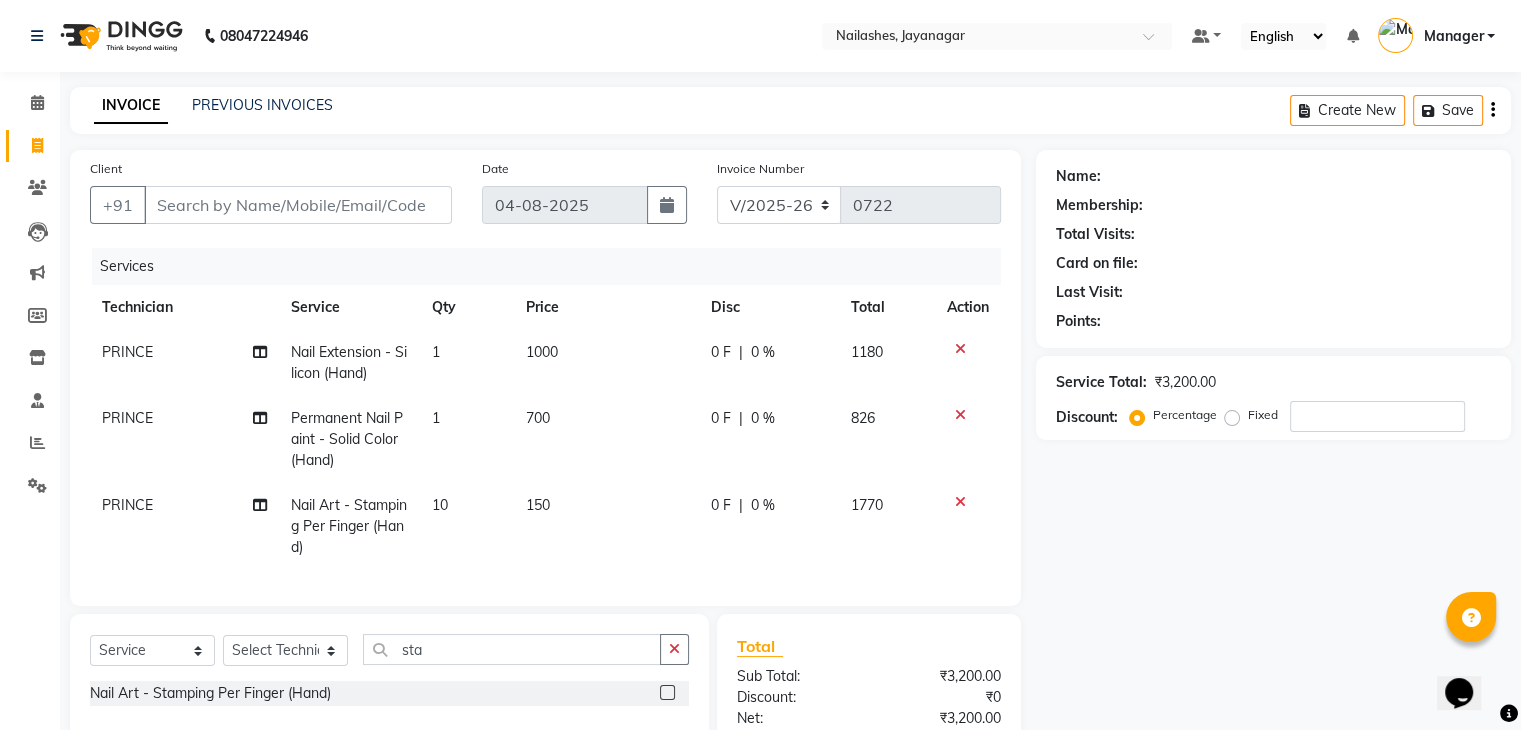 click on "150" 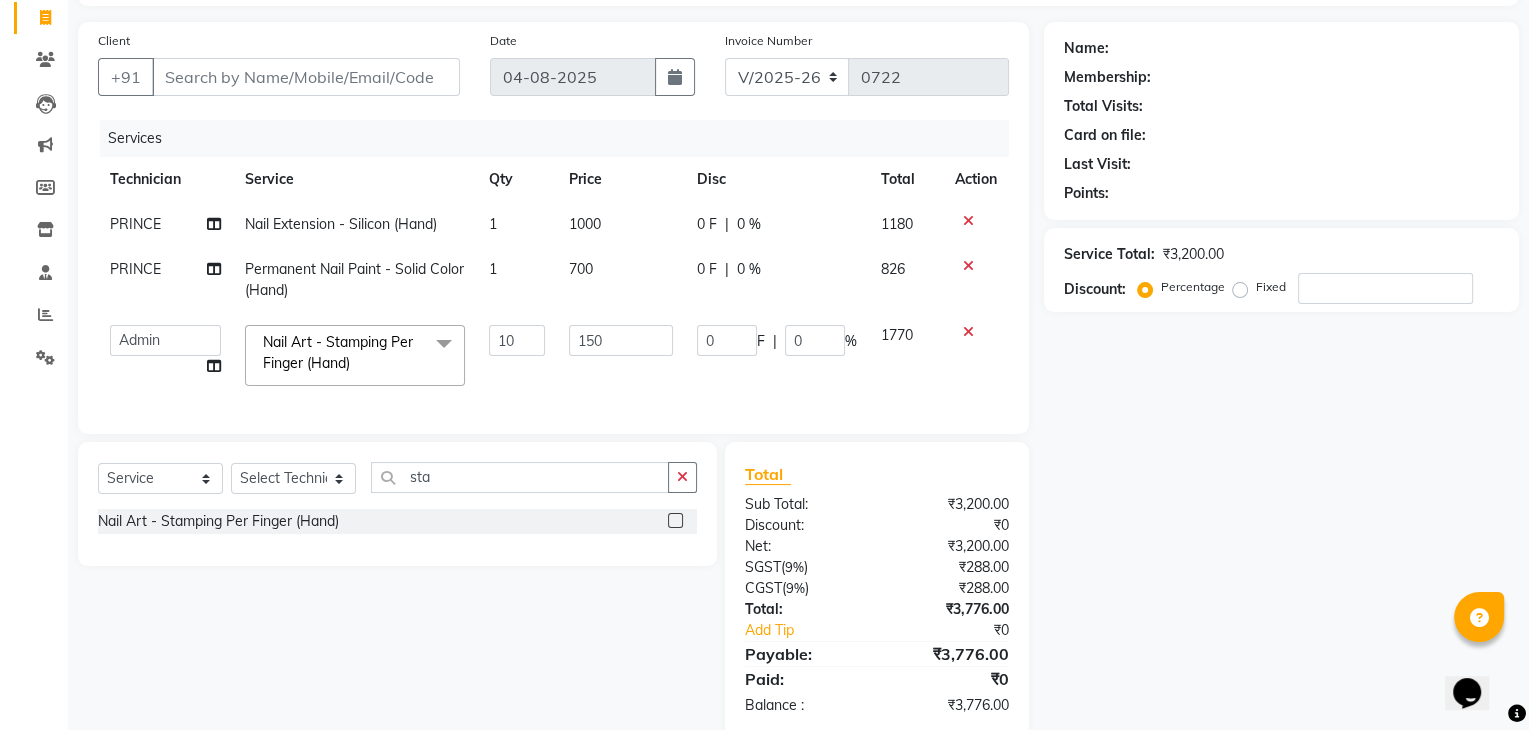 scroll, scrollTop: 180, scrollLeft: 0, axis: vertical 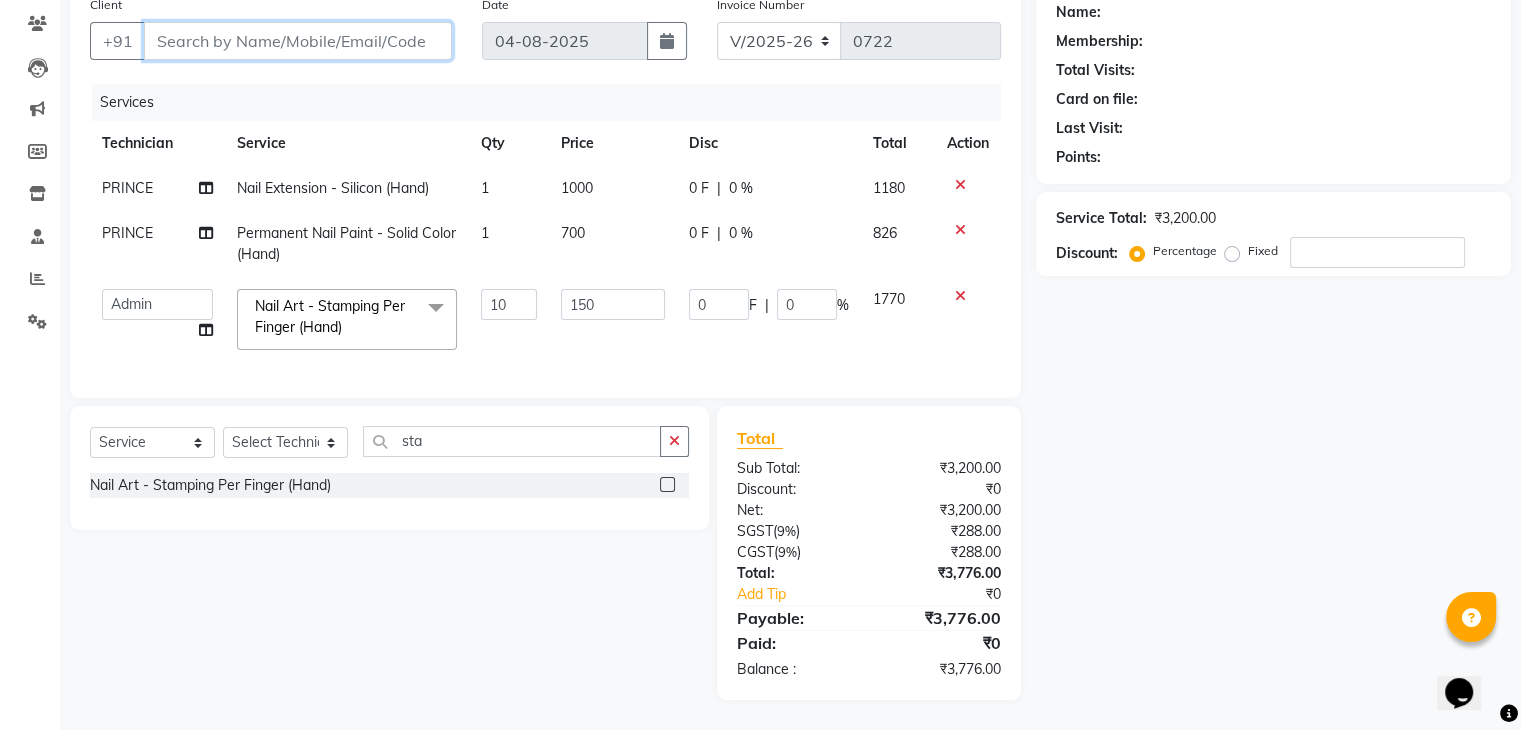 click on "Client" at bounding box center [298, 41] 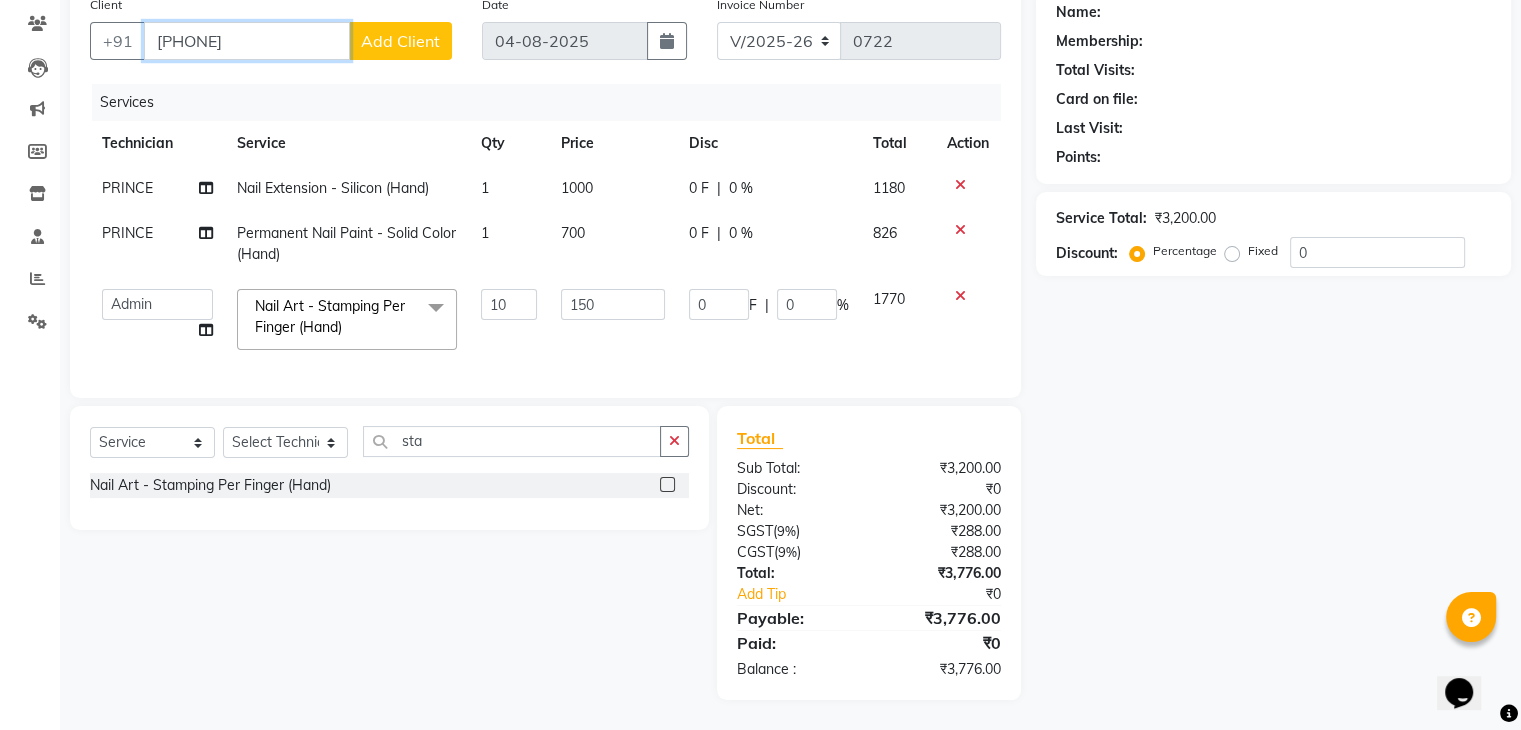 type on "[PHONE]" 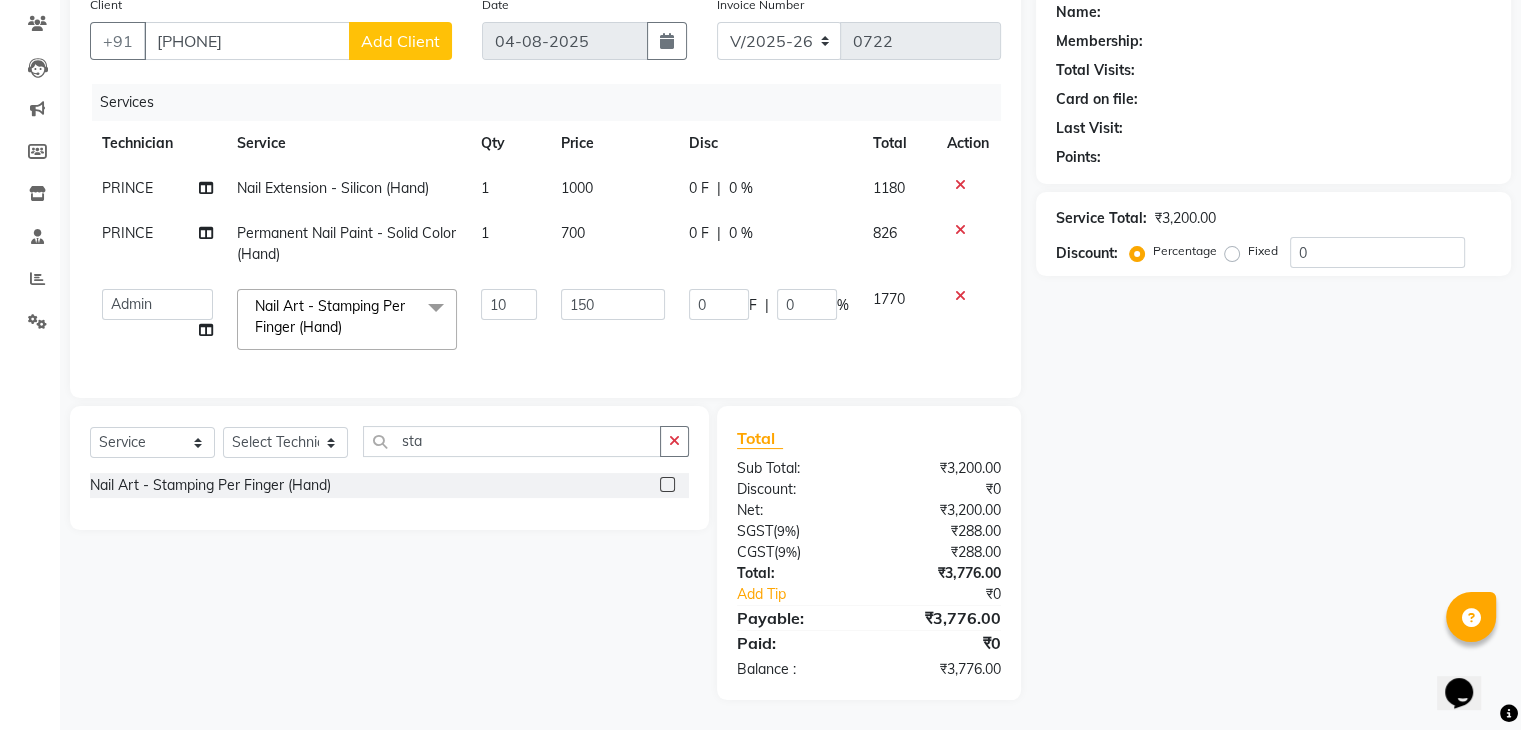 click on "Add Client" 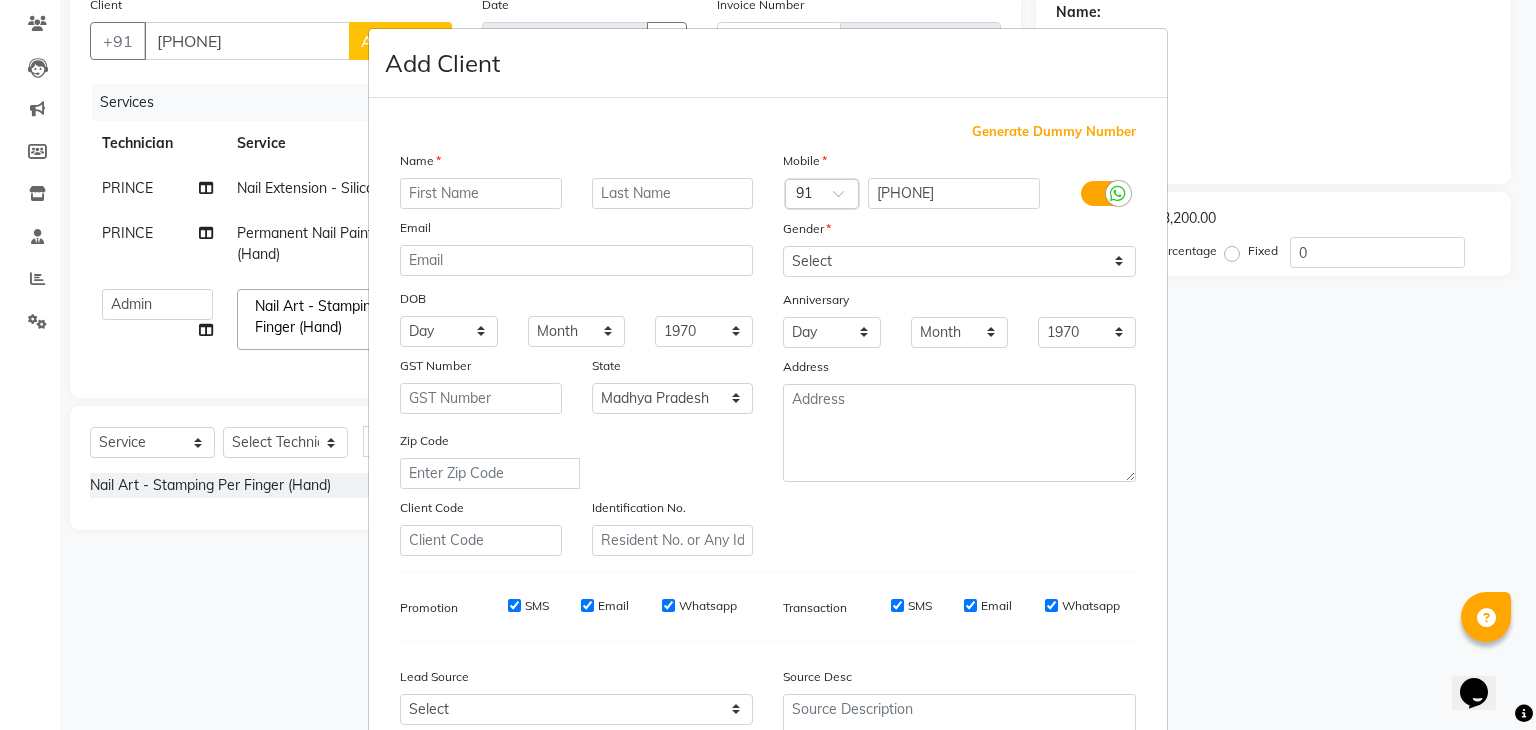 click at bounding box center (481, 193) 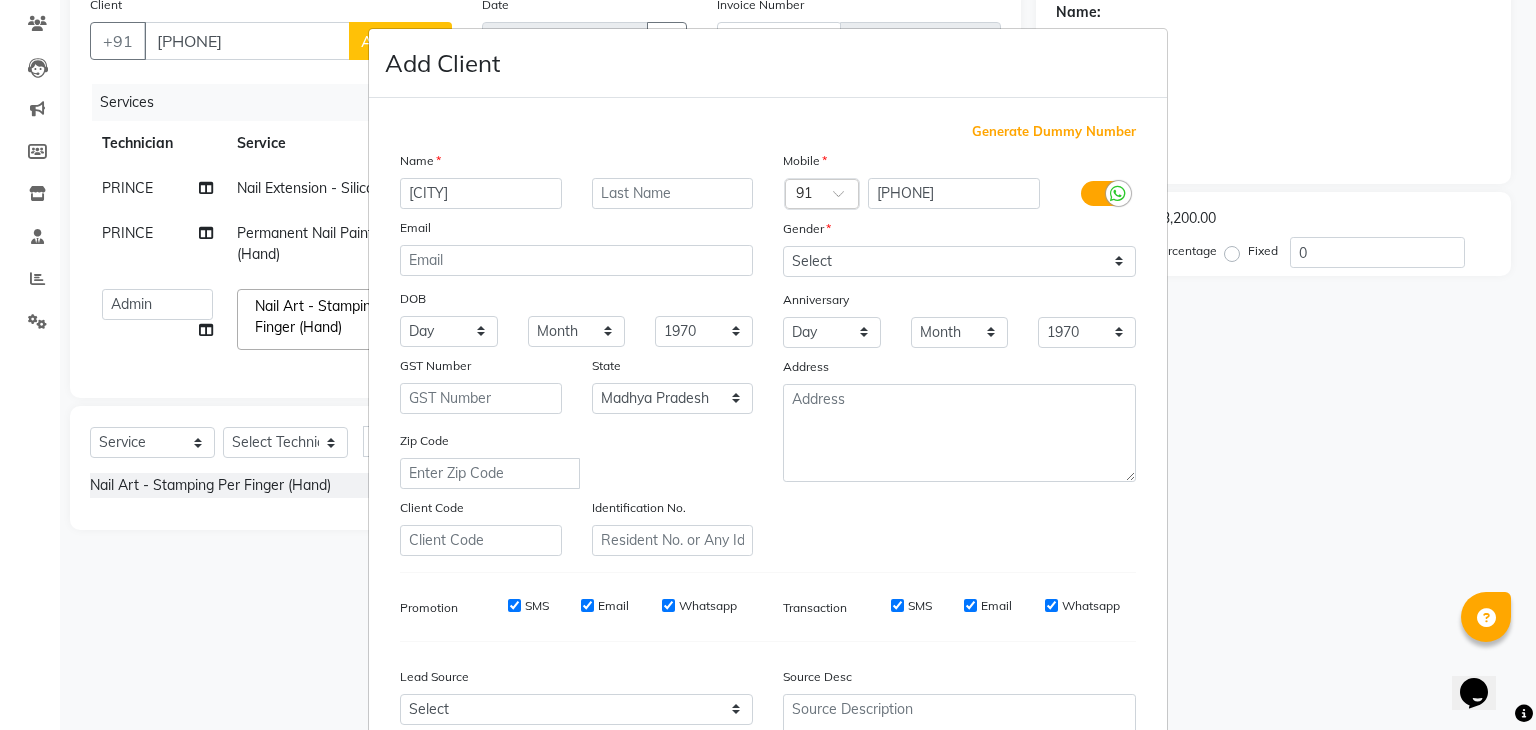 click on "[CITY]" at bounding box center (481, 193) 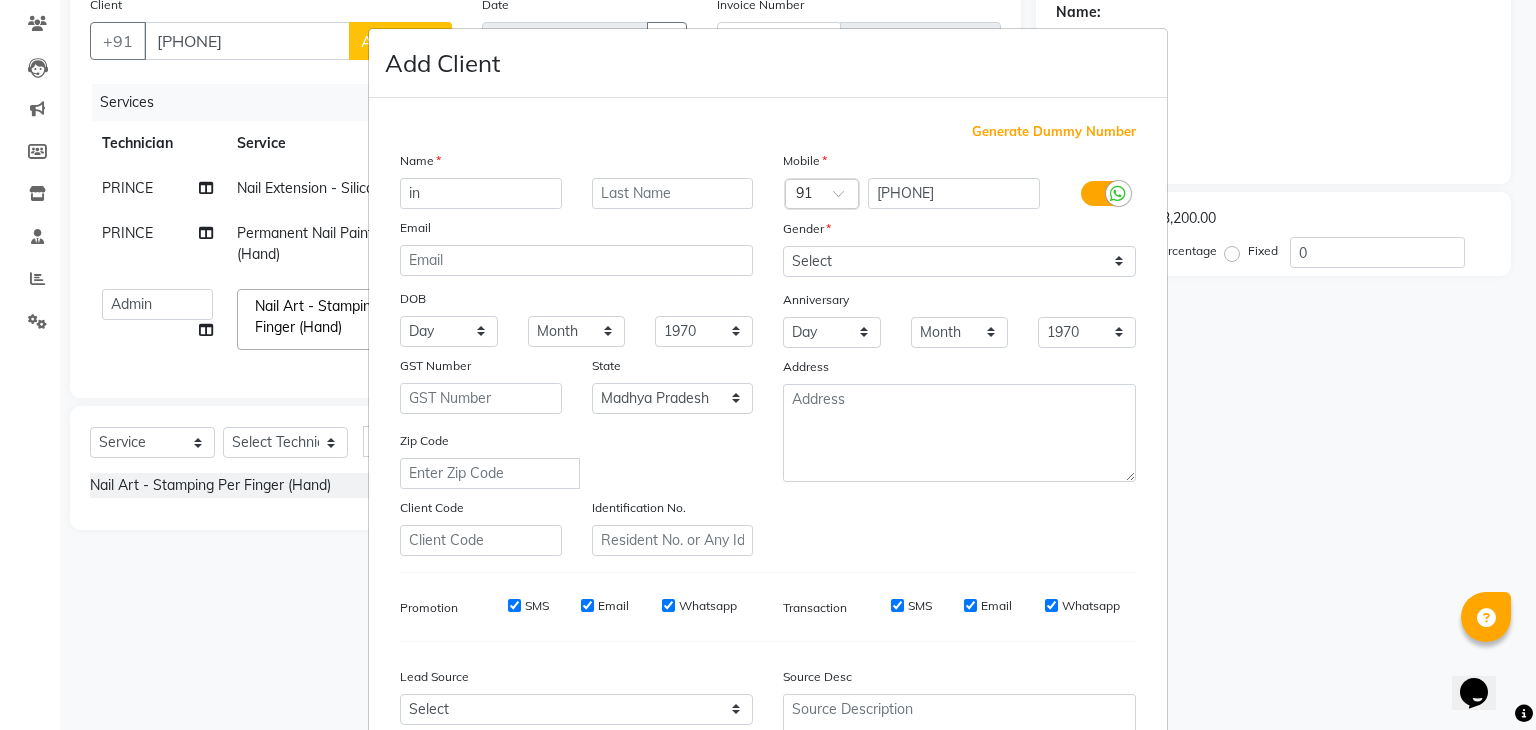 type on "i" 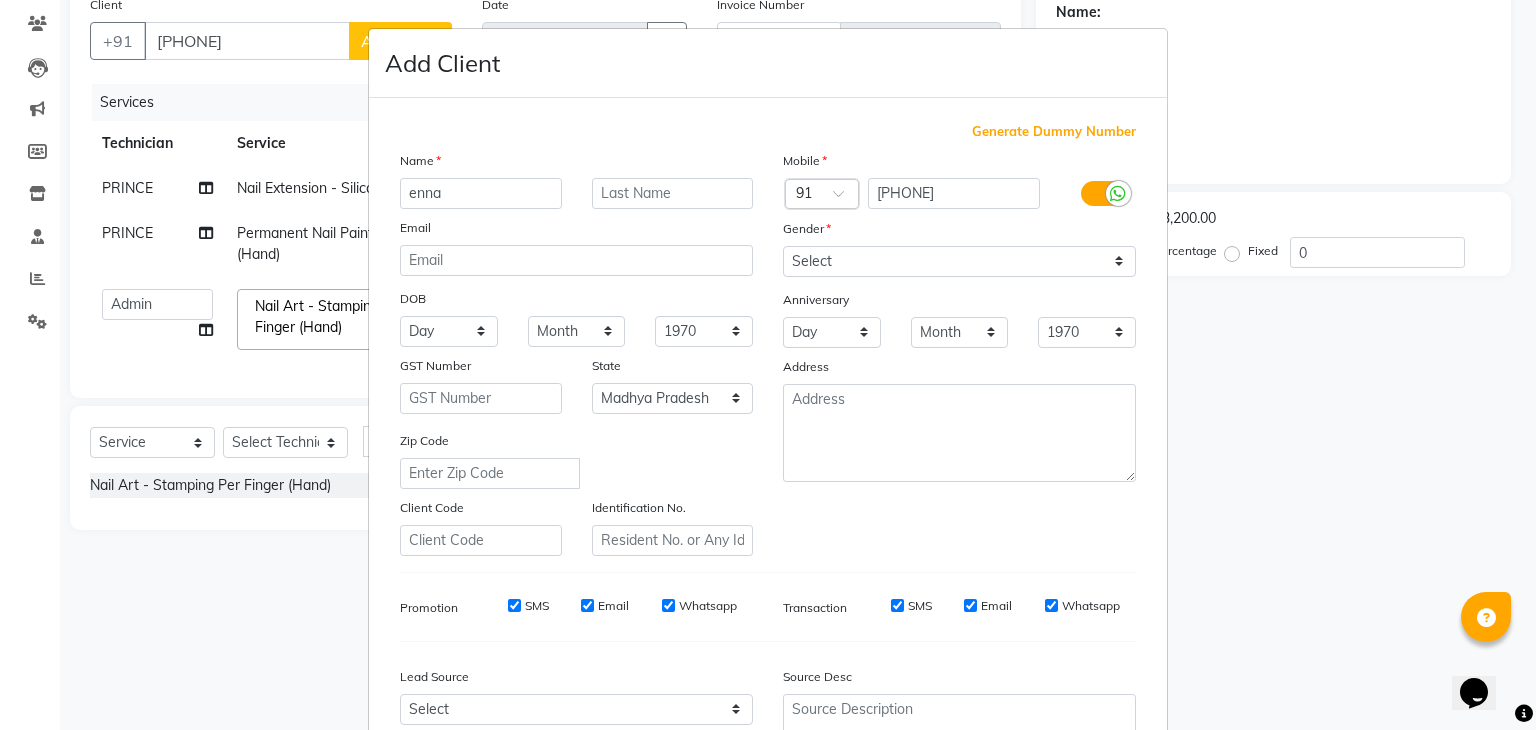 type on "enna" 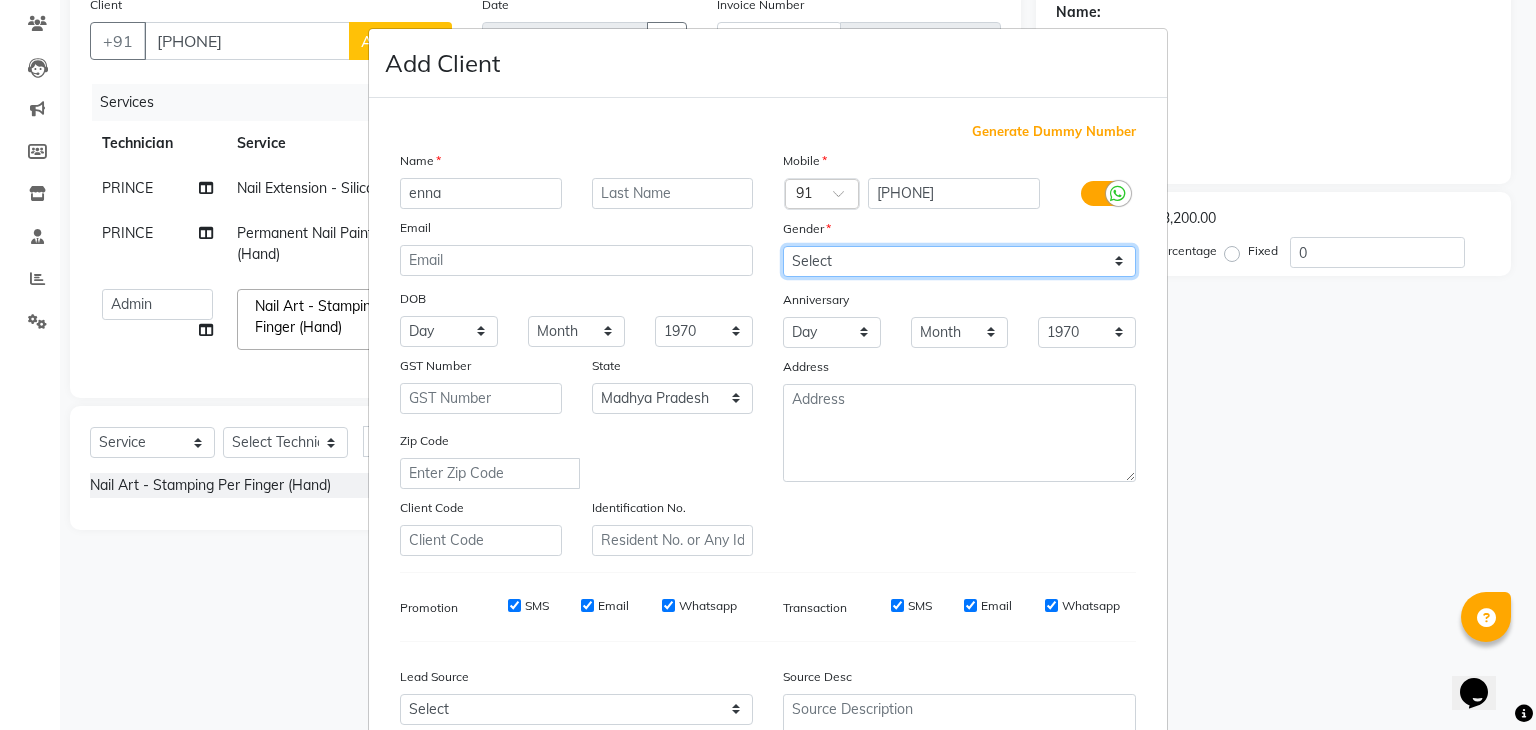 click on "Select Male Female Other Prefer Not To Say" at bounding box center [959, 261] 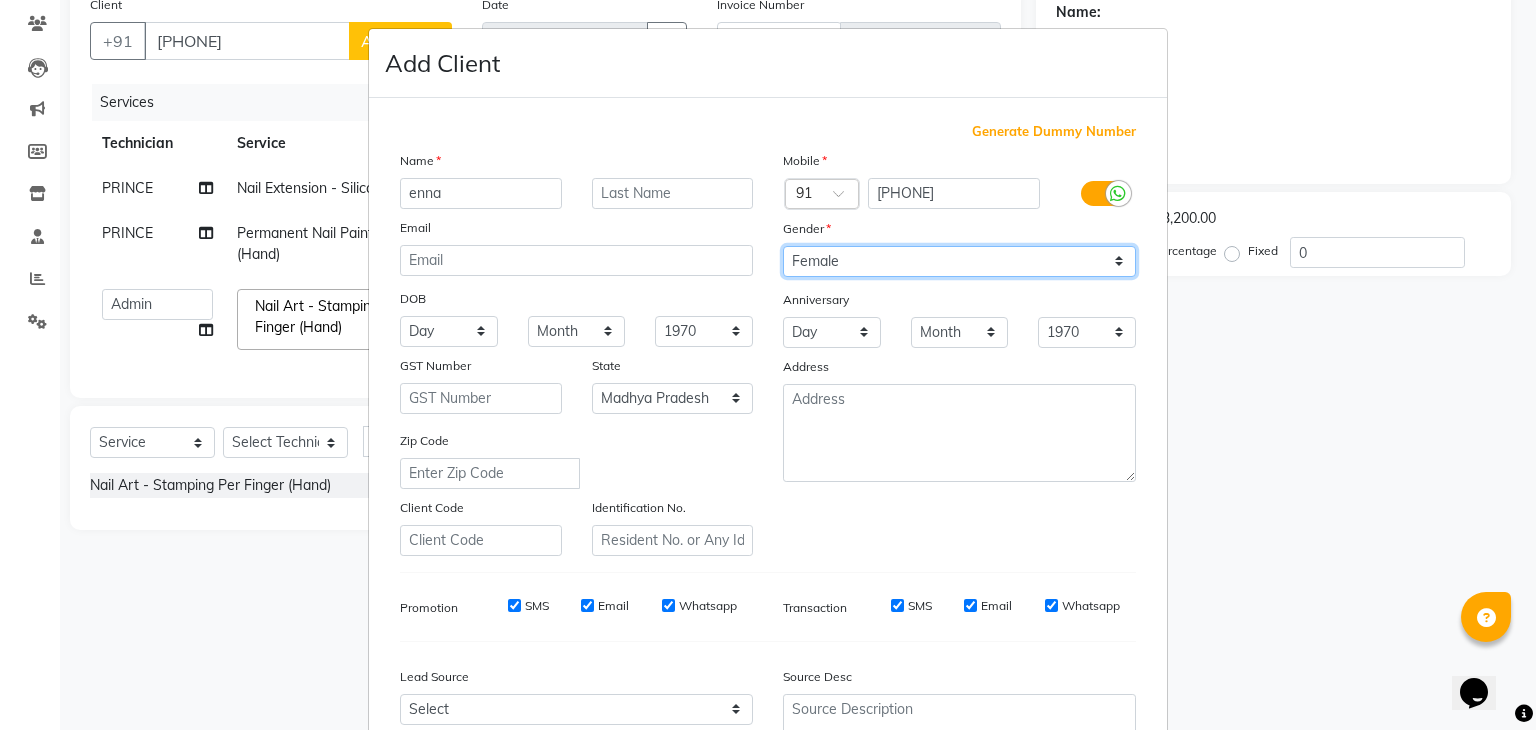 click on "Select Male Female Other Prefer Not To Say" at bounding box center [959, 261] 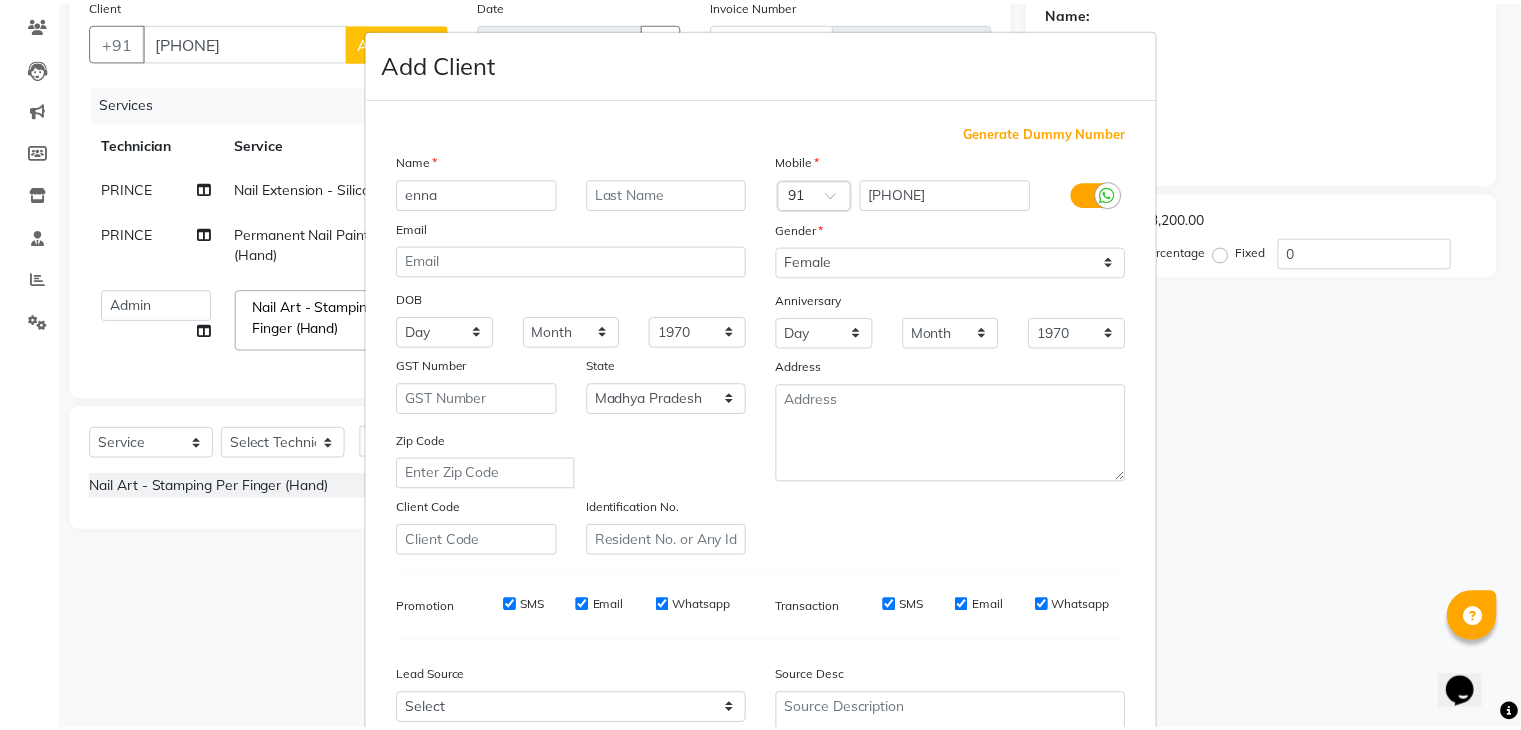 scroll, scrollTop: 203, scrollLeft: 0, axis: vertical 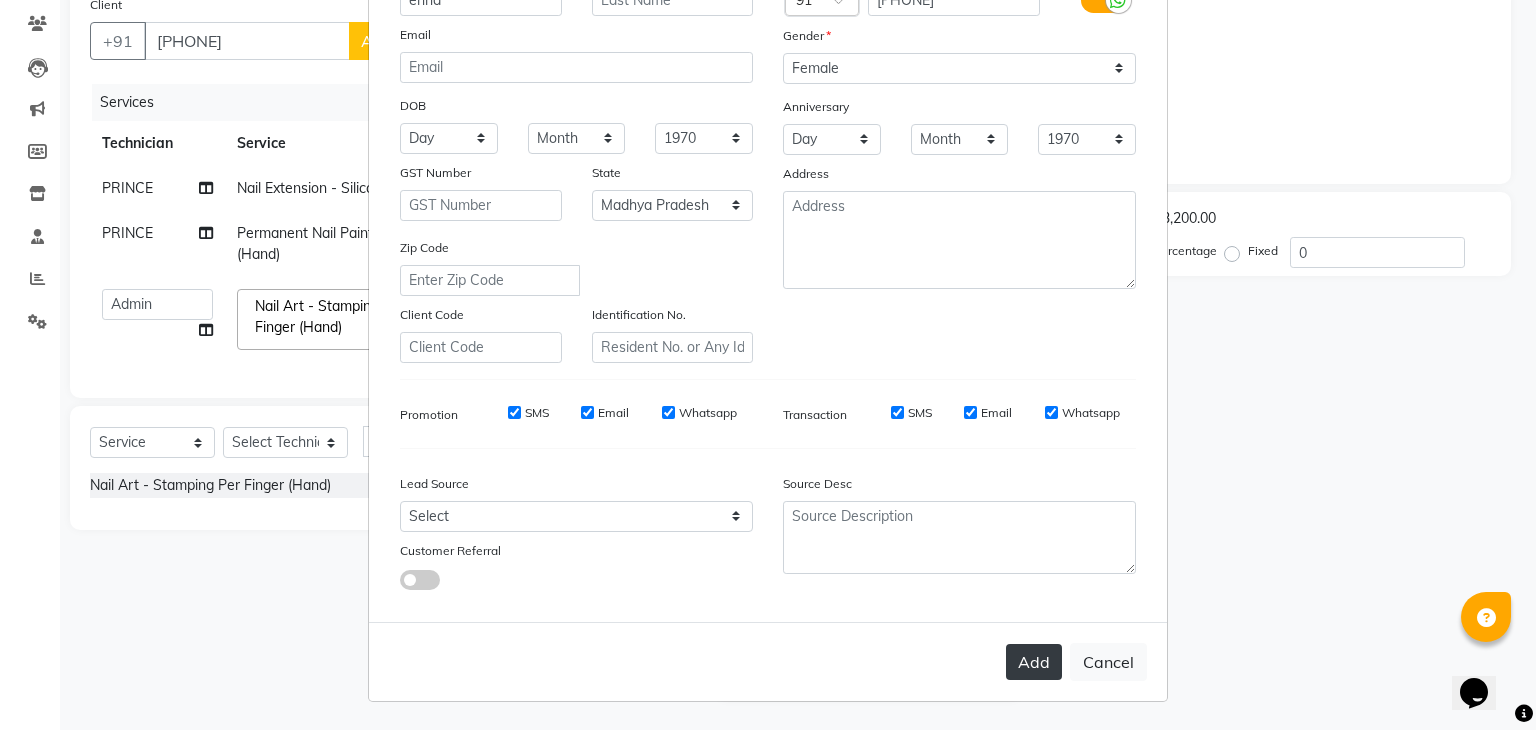 click on "Add" at bounding box center (1034, 662) 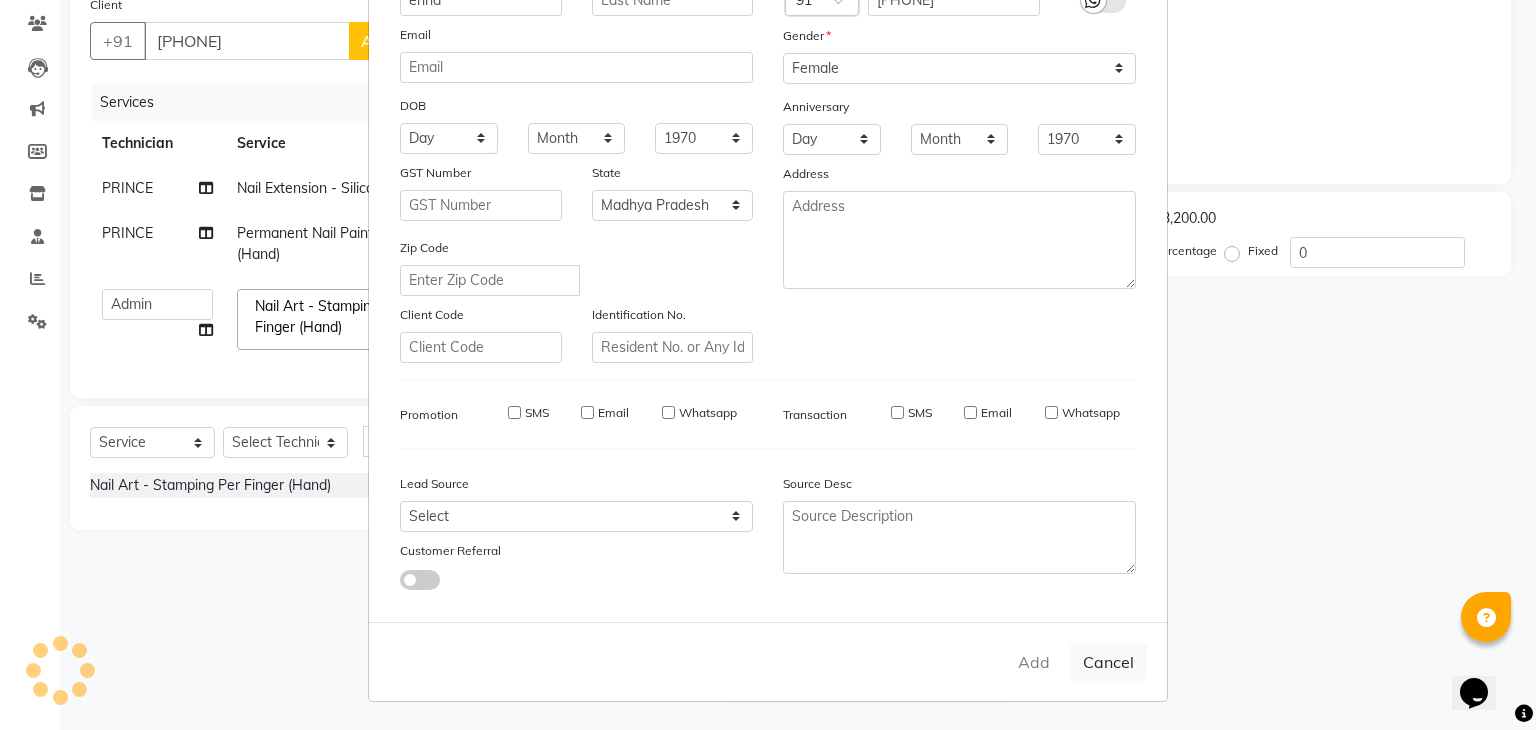 type on "77******17" 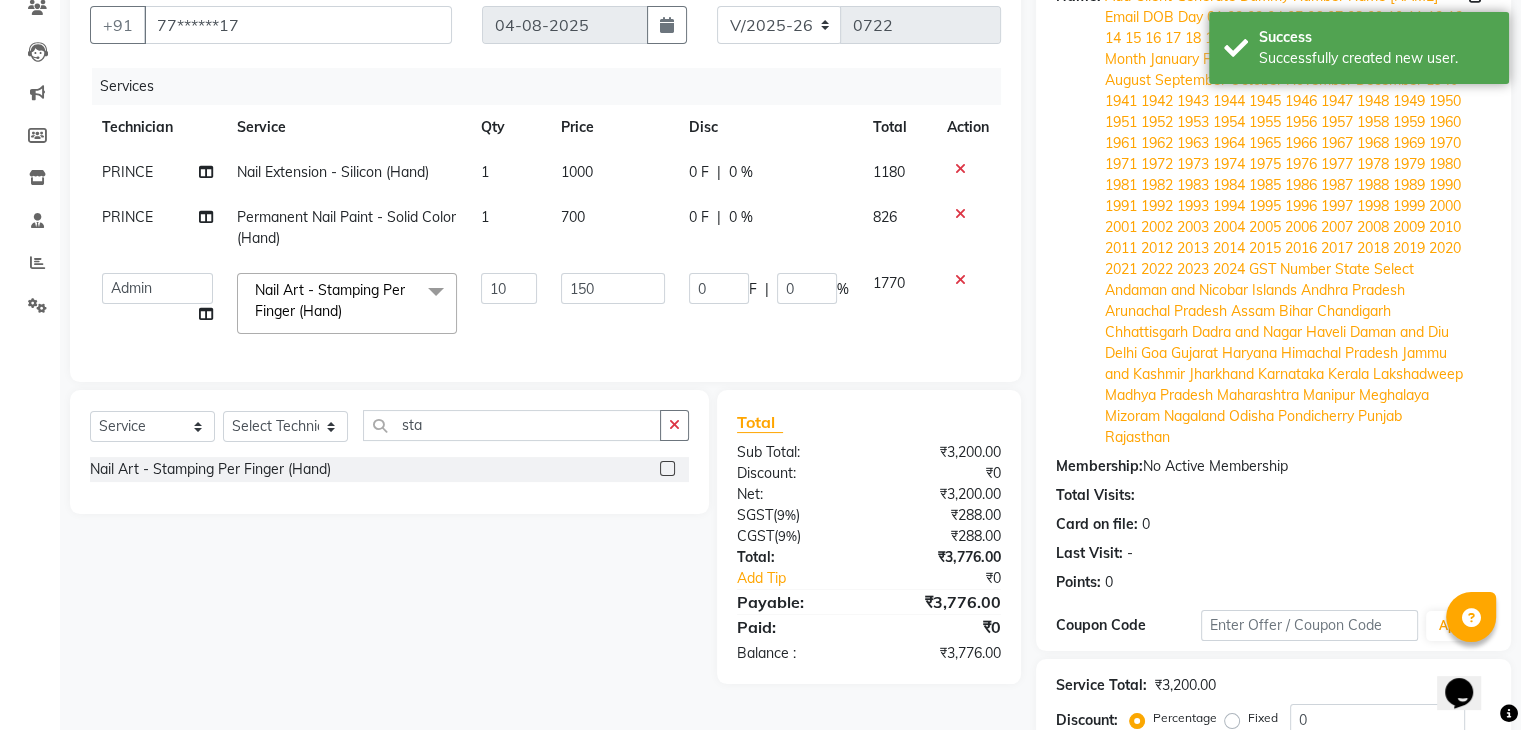 click 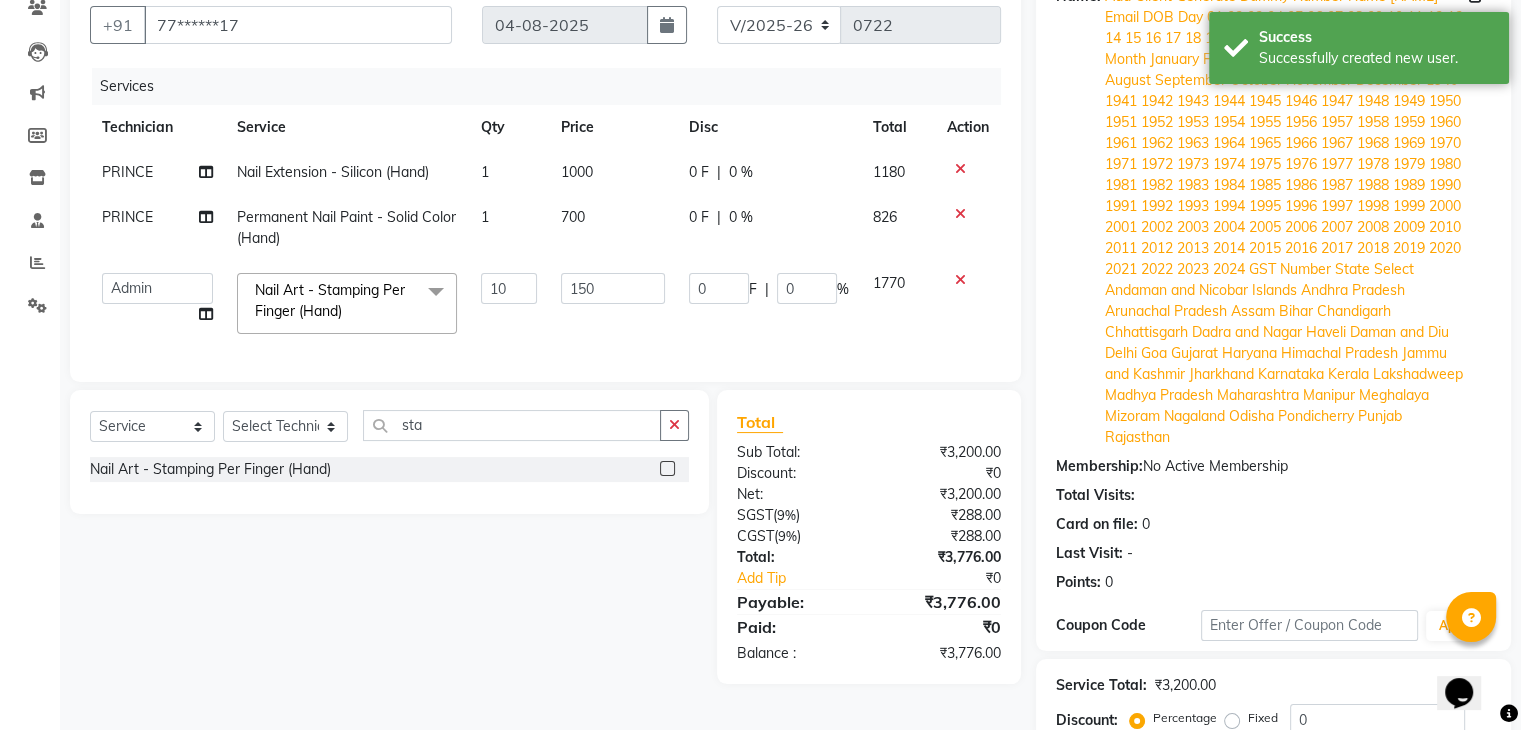 click on "CARD" 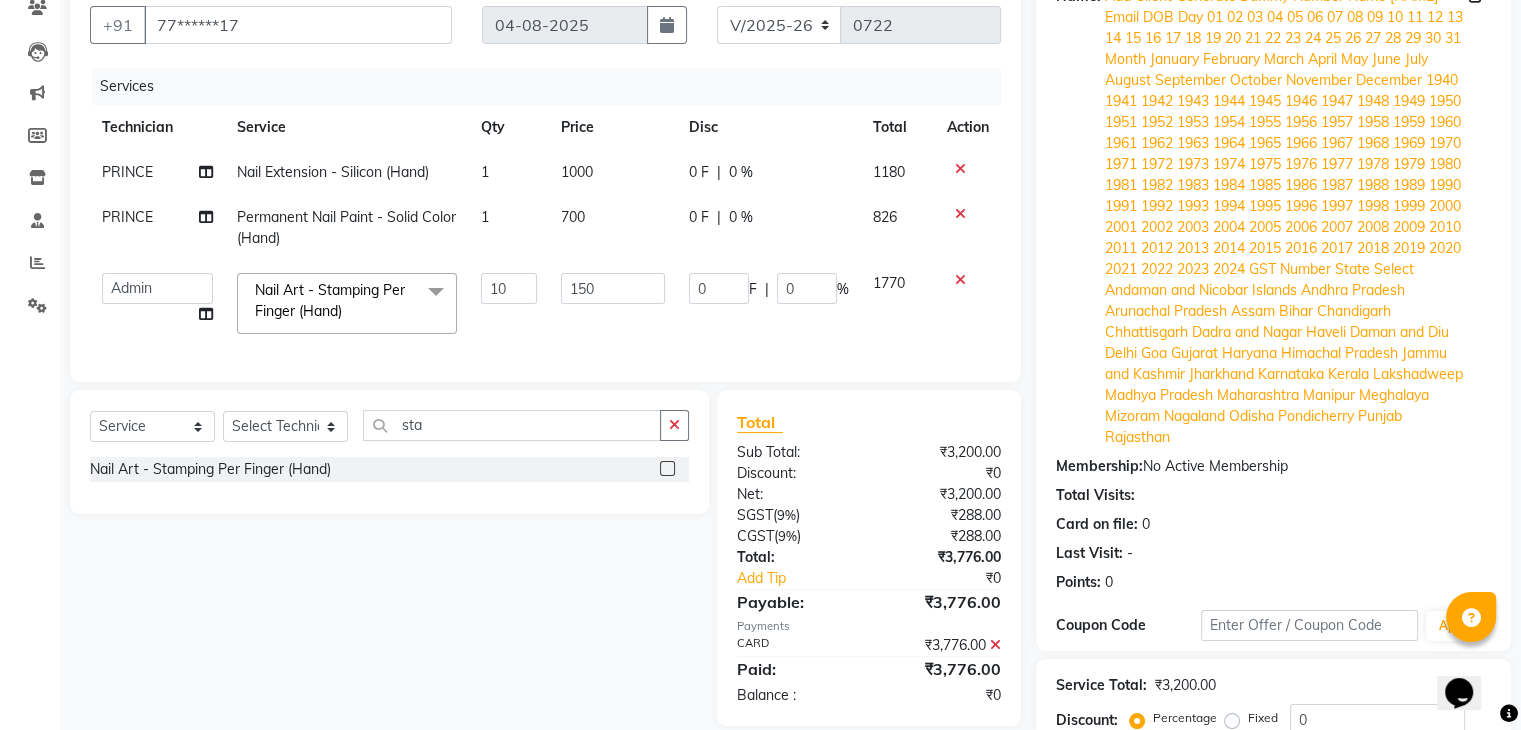 click on "Checkout" 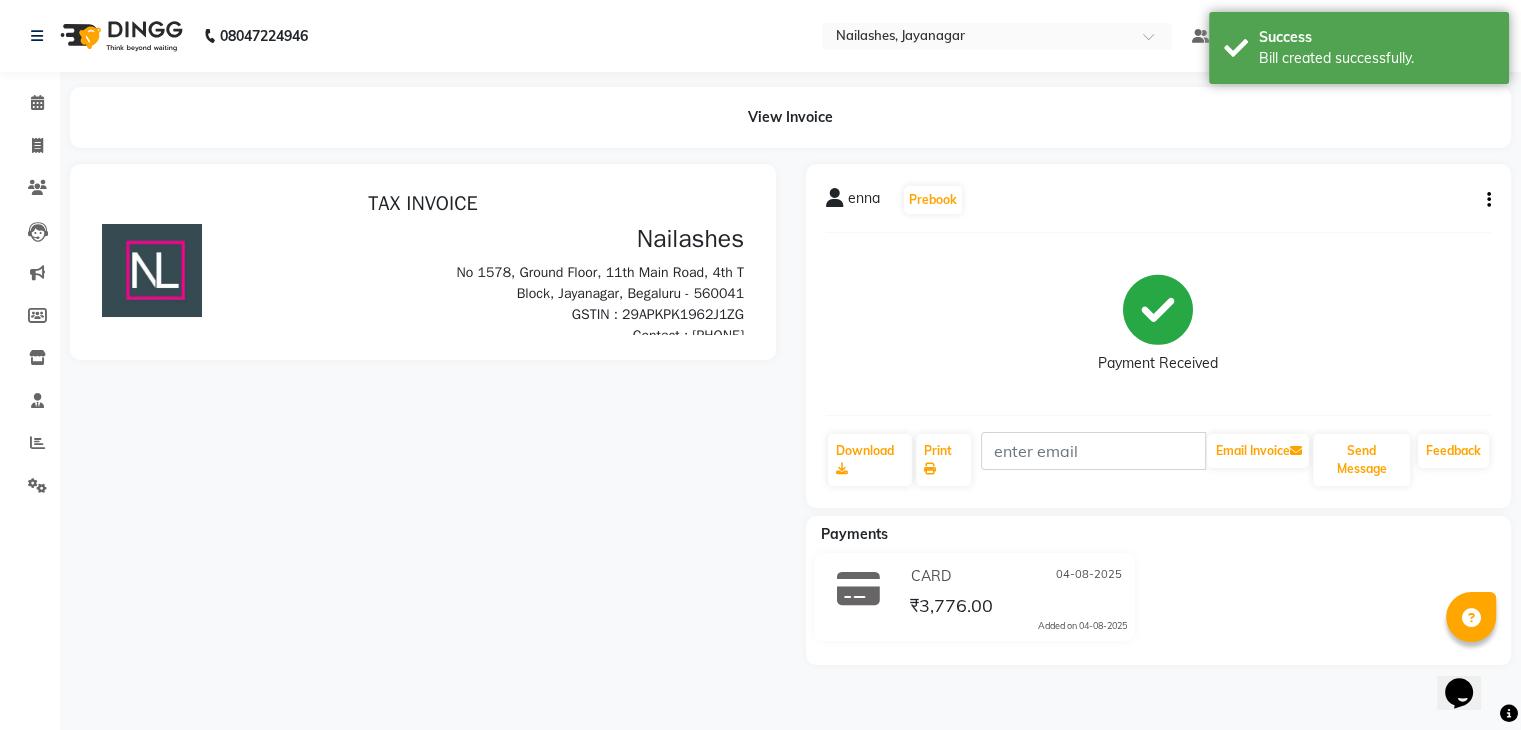 scroll, scrollTop: 0, scrollLeft: 0, axis: both 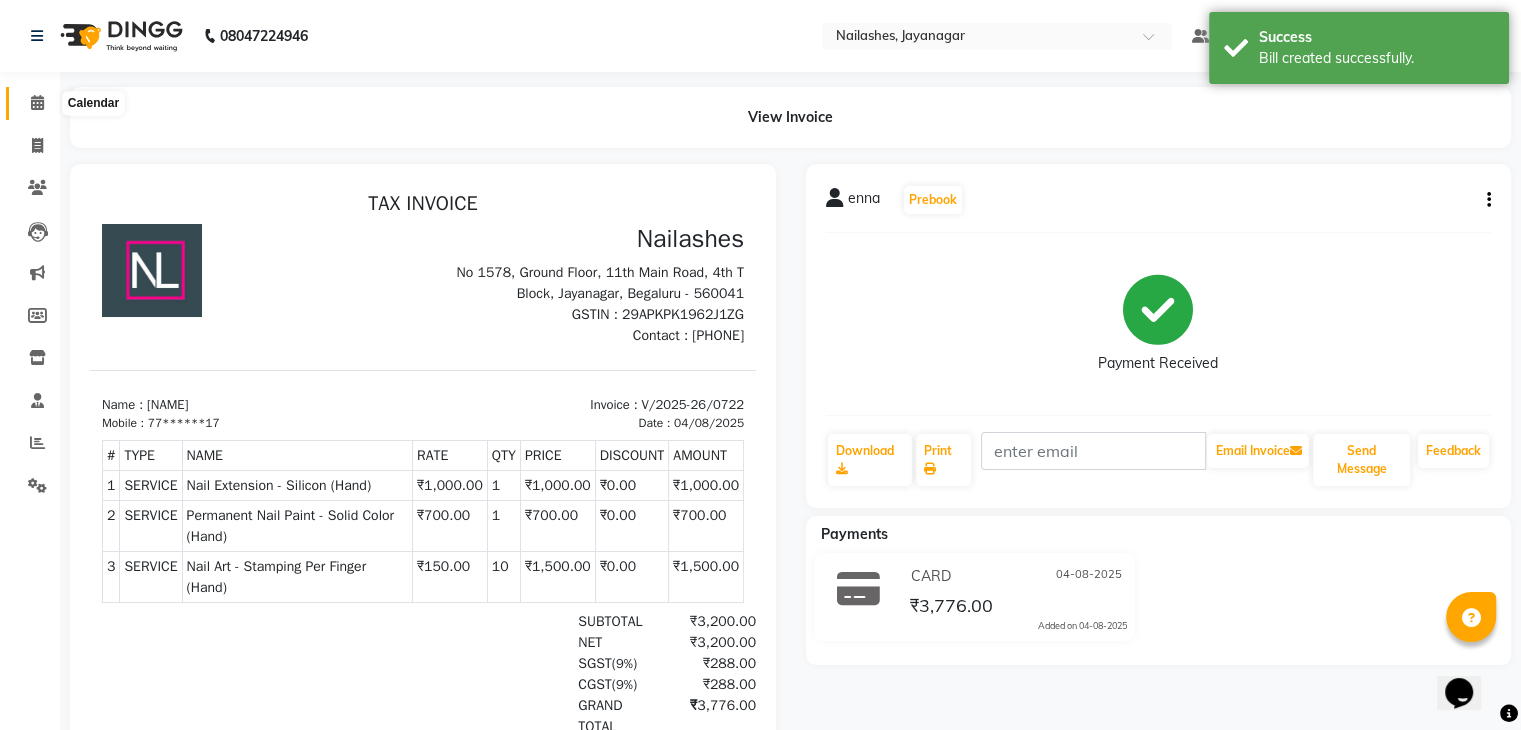 click 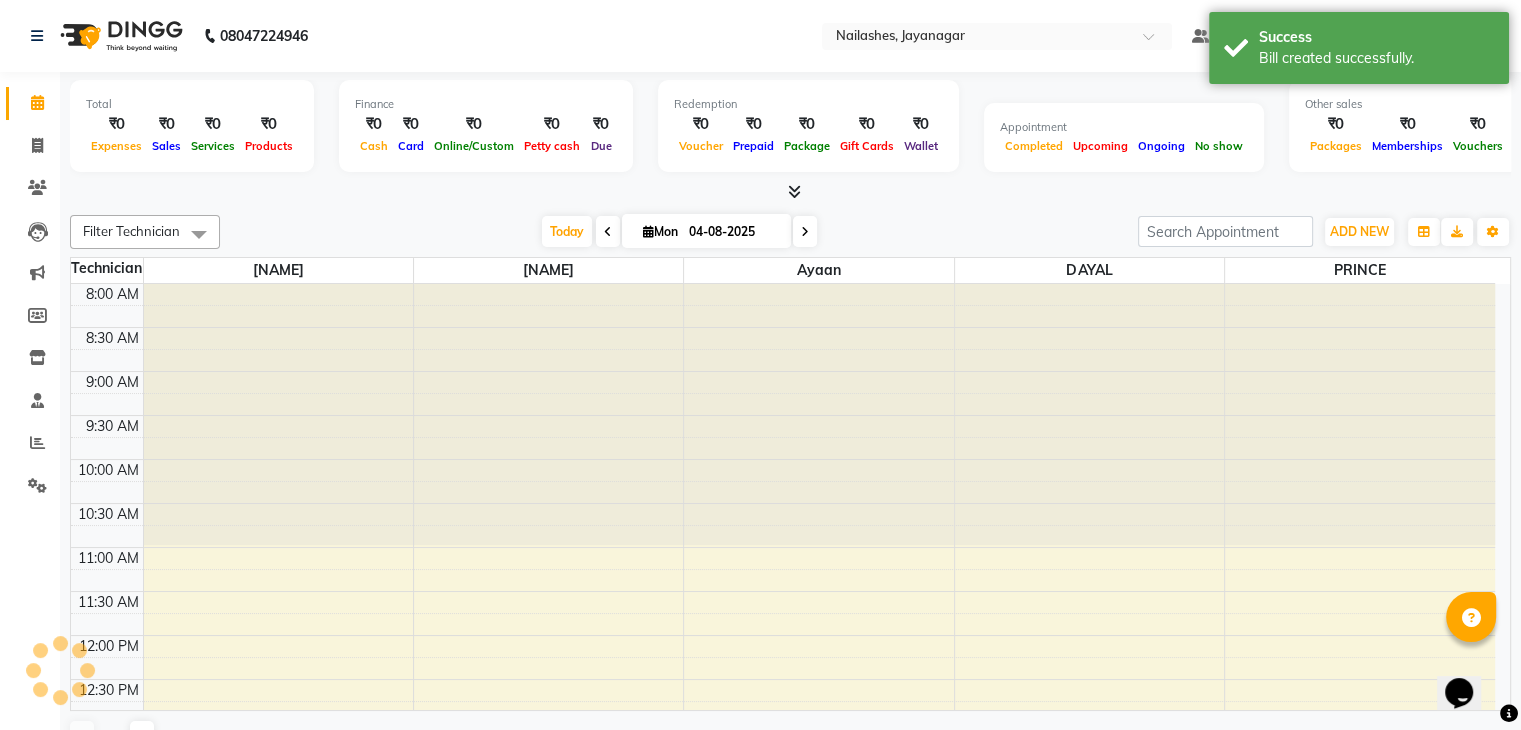 scroll, scrollTop: 0, scrollLeft: 0, axis: both 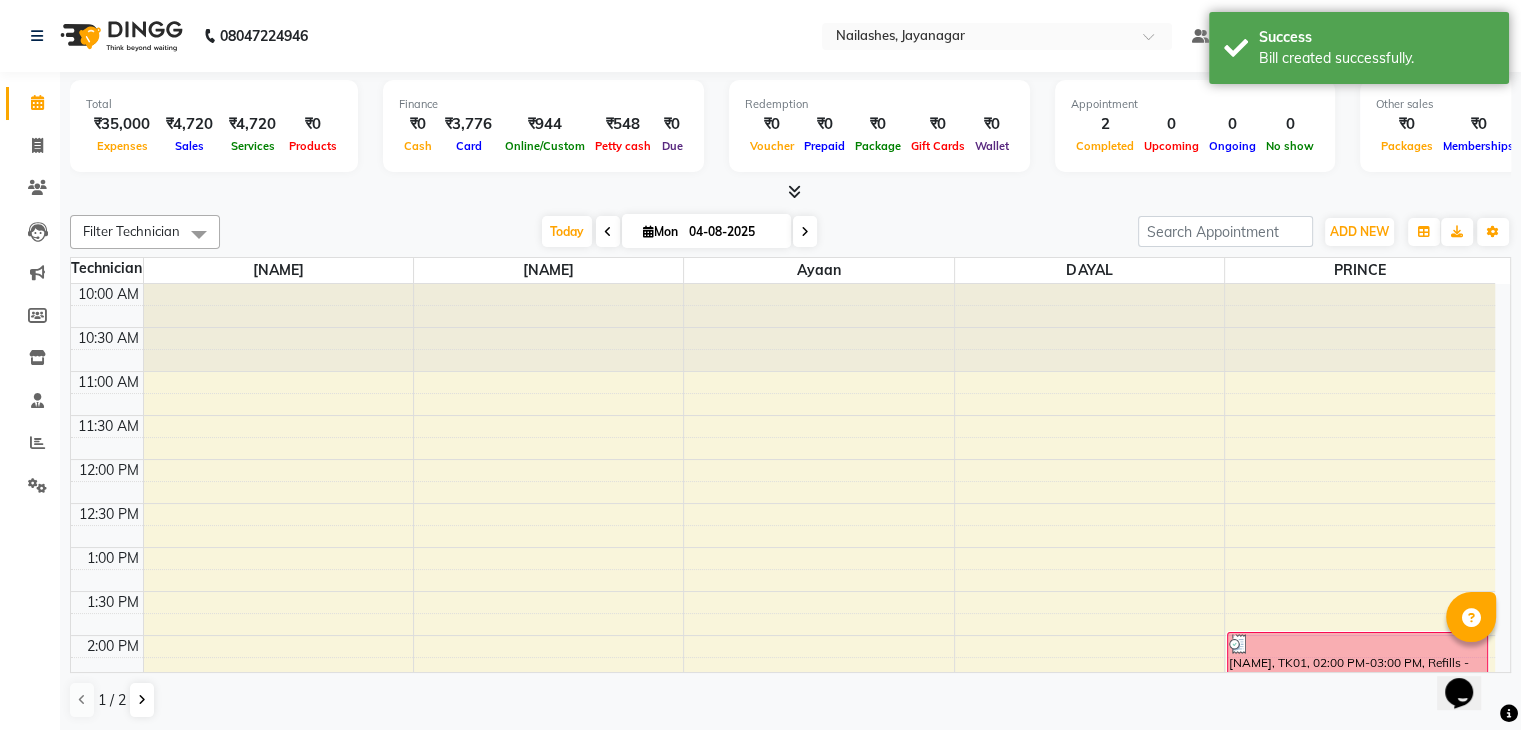 click at bounding box center [794, 191] 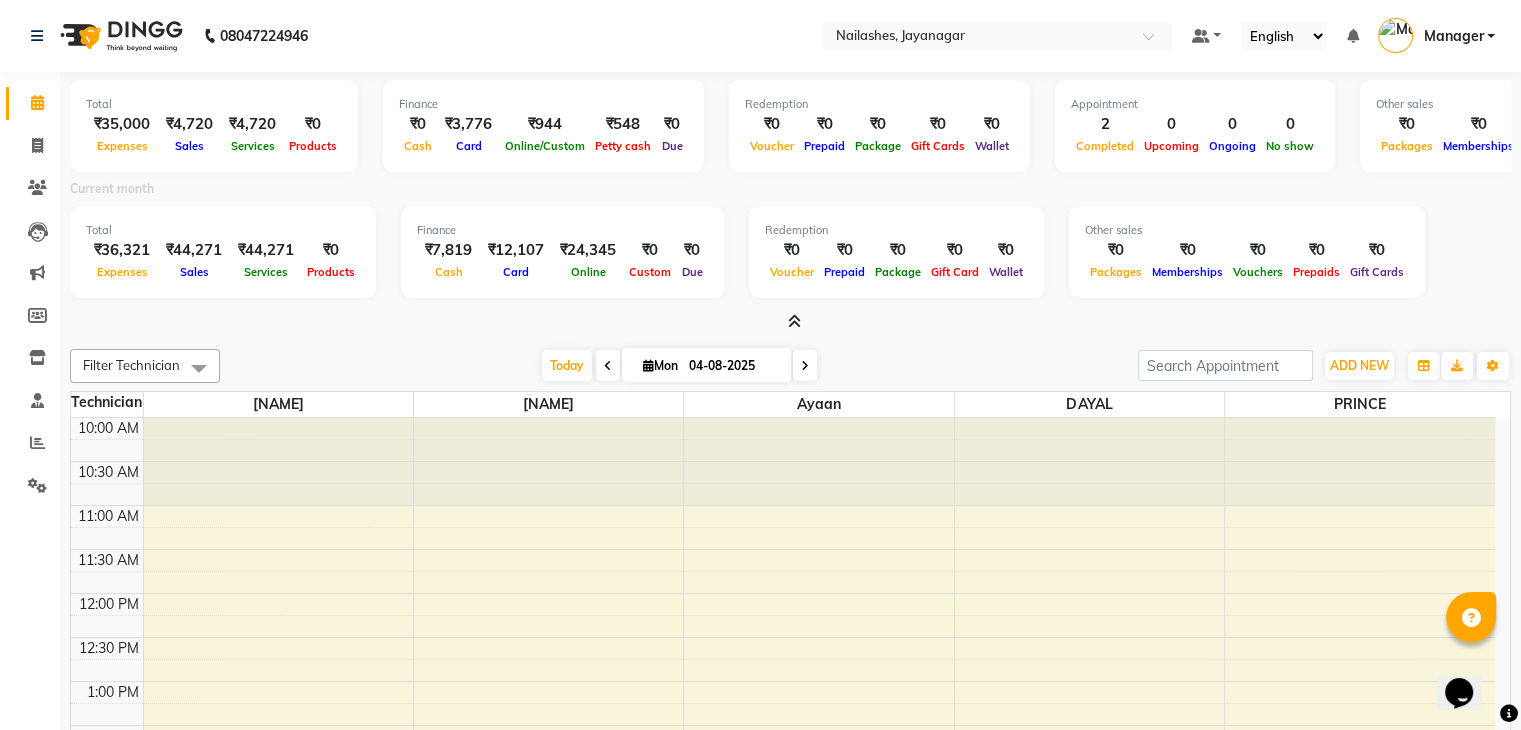 click on "Total  ₹35,000  Expenses ₹4,720  Sales ₹4,720  Services ₹0  Products Finance  ₹0  Cash ₹3,776  Card ₹944  Online/Custom ₹548 Petty cash ₹0 Due  Redemption  ₹0 Voucher ₹0 Prepaid ₹0 Package ₹0  Gift Cards ₹0  Wallet  Appointment  2 Completed 0 Upcoming 0 Ongoing 0 No show  Other sales  ₹0  Packages ₹0  Memberships ₹0  Vouchers ₹0  Prepaids ₹0  Gift Cards Current month Total  ₹36,321  Expenses ₹44,271  Sales ₹44,271 Services ₹0 Products  Finance  ₹7,819  Cash ₹12,107  Card ₹24,345 Online ₹0 Custom ₹0 Due  Redemption  ₹0 Voucher ₹0 Prepaid ₹0 Package ₹0 Gift Card ₹0 Wallet Other sales  ₹0  Packages ₹0  Memberships ₹0  Vouchers ₹0  Prepaids ₹0  Gift Cards Filter Technician Select All ayaan DAYAL [NAME] PRINCE [NAME] Soundarya Today  Mon 04-08-2025 Toggle Dropdown Add Appointment Add Invoice Add Expense Add Attendance Add Client Add Transaction Toggle Dropdown Add Appointment Add Invoice Add Expense Add Attendance Add Client ADD NEW Zoom" 